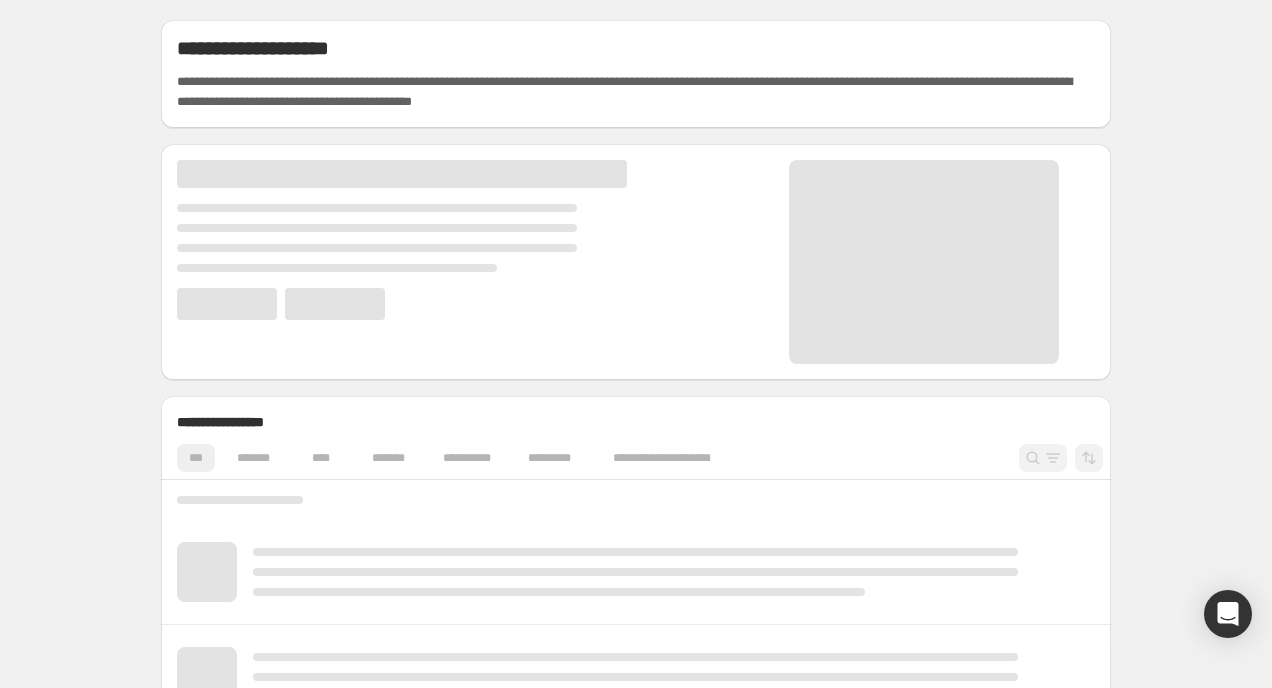 scroll, scrollTop: 0, scrollLeft: 0, axis: both 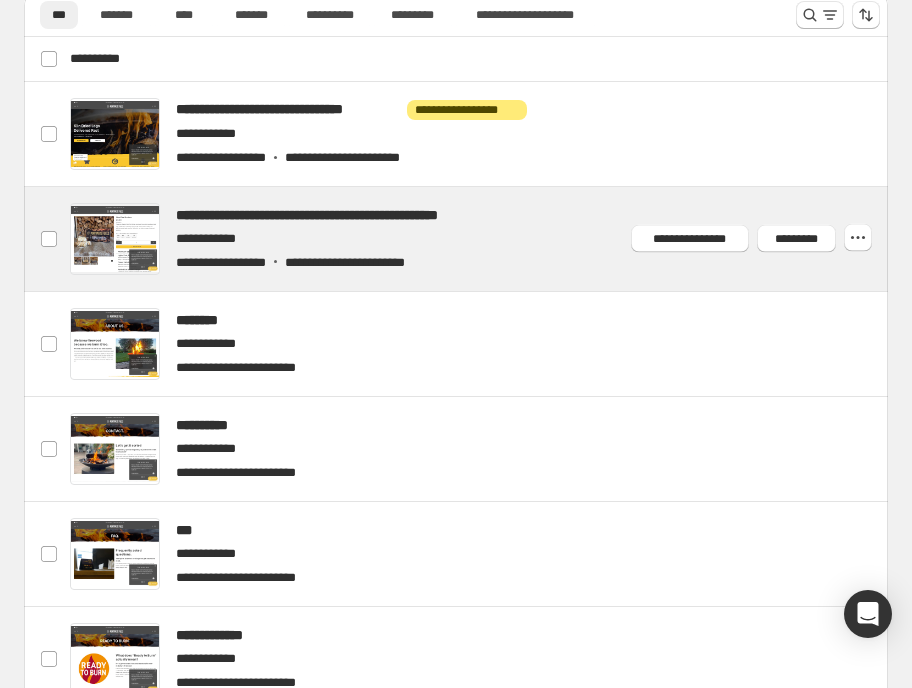 click at bounding box center (477, 239) 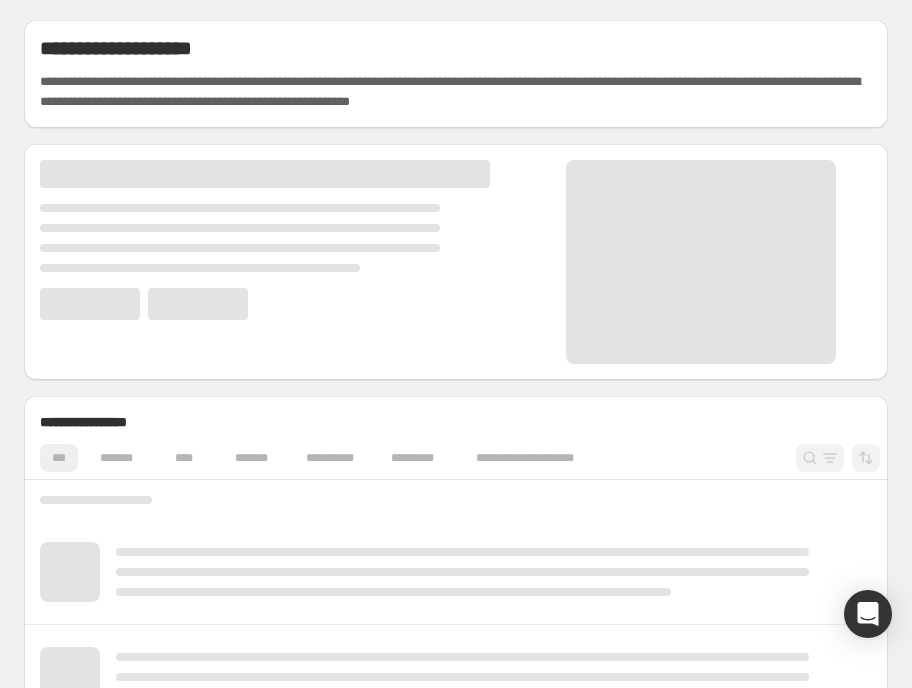 scroll, scrollTop: 0, scrollLeft: 0, axis: both 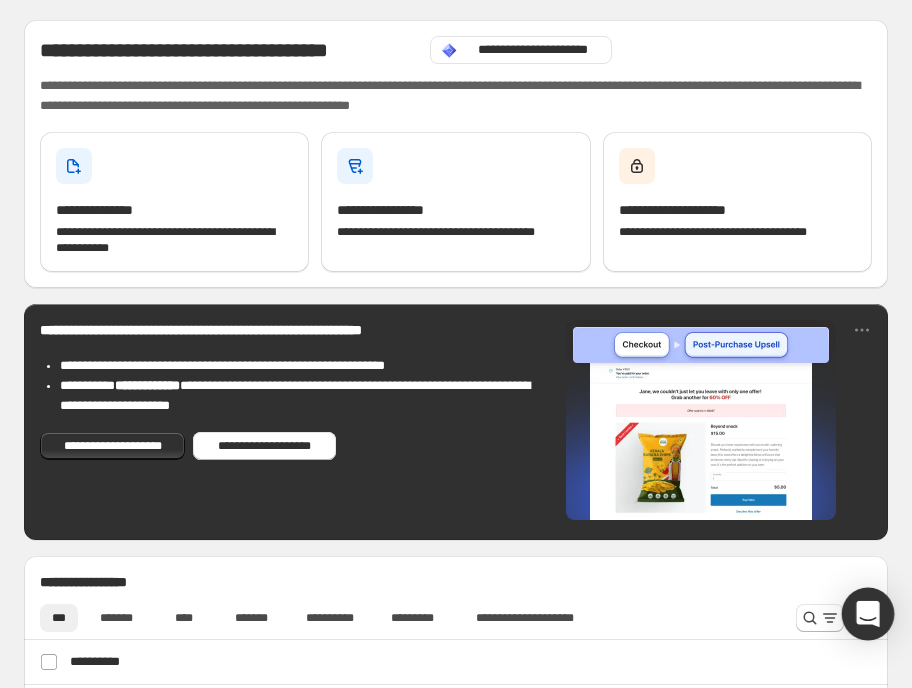 click 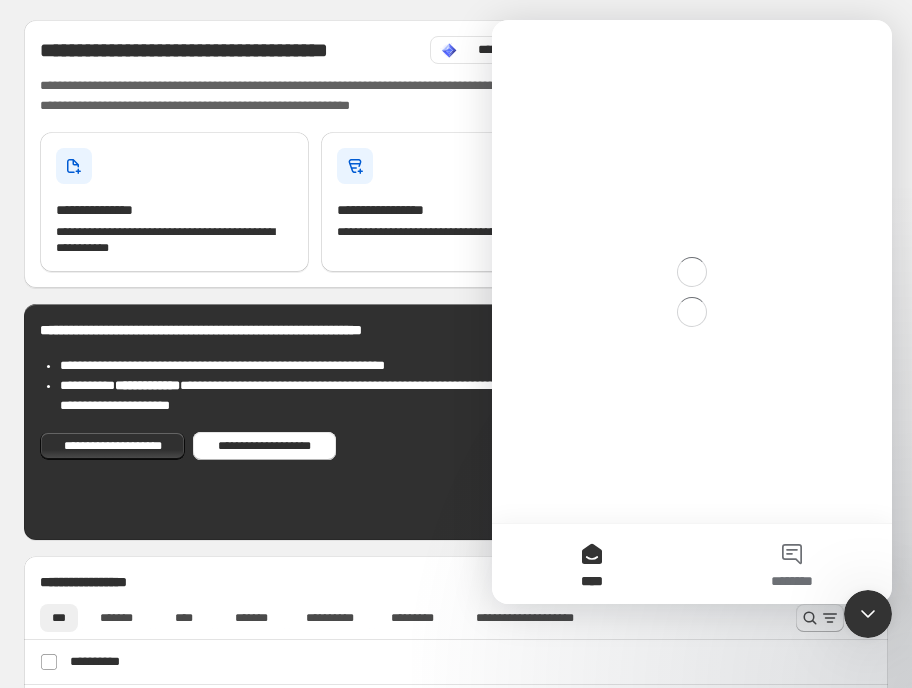 scroll, scrollTop: 0, scrollLeft: 0, axis: both 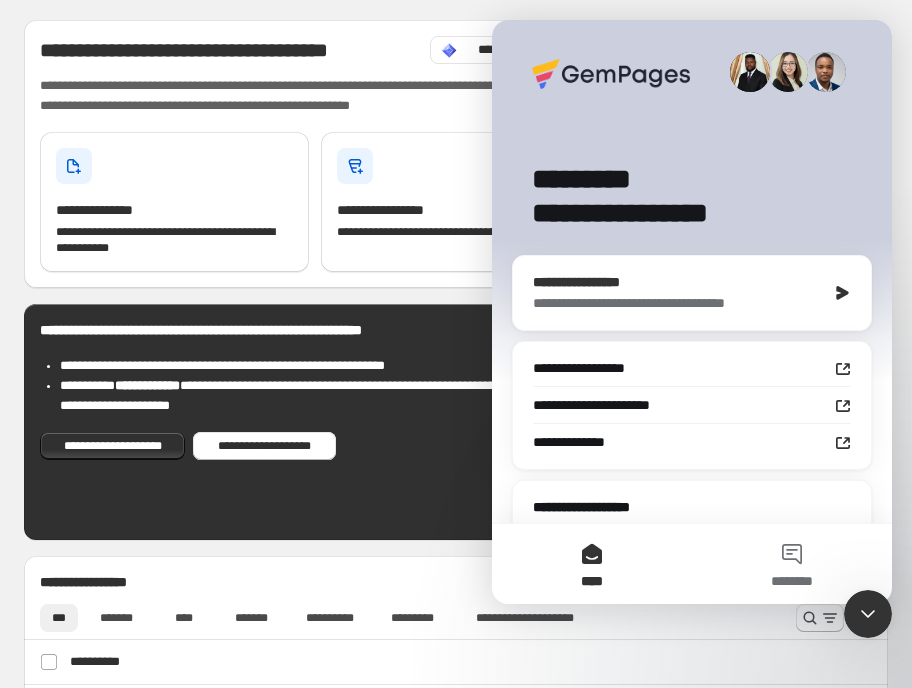 click on "**********" at bounding box center (692, 293) 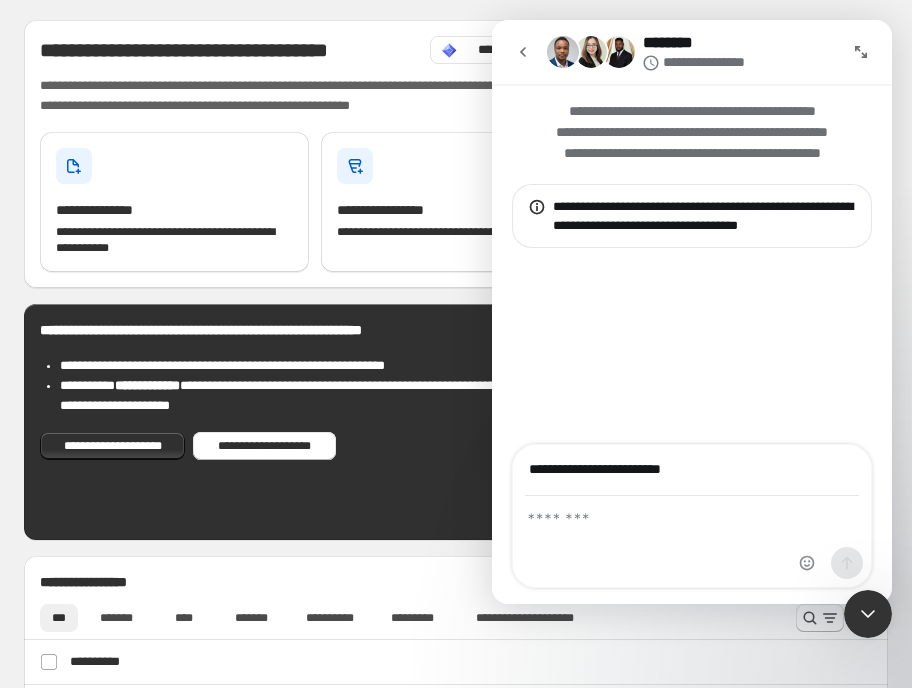 type on "**********" 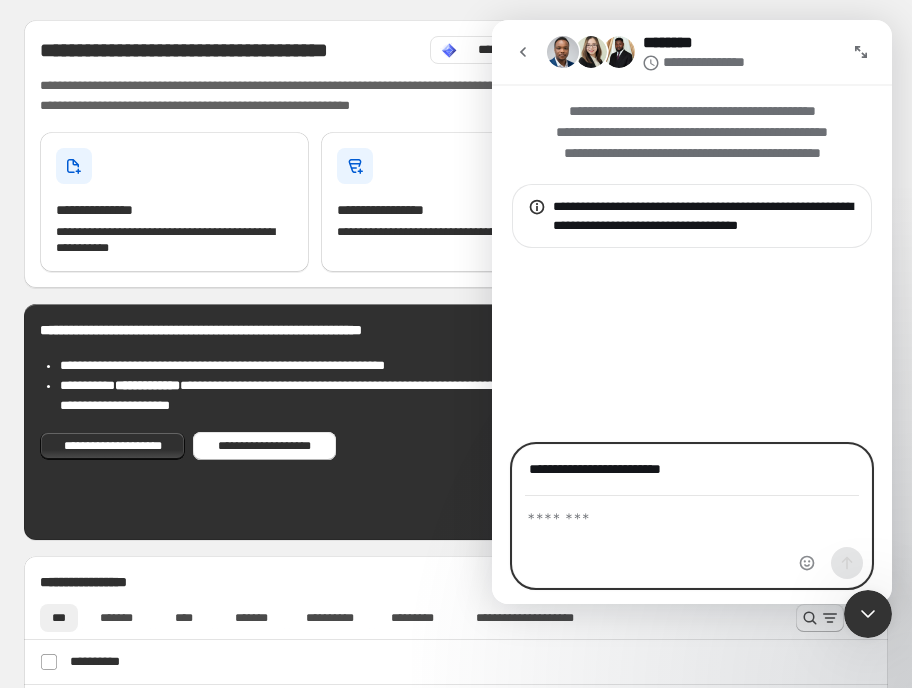 click at bounding box center [692, 514] 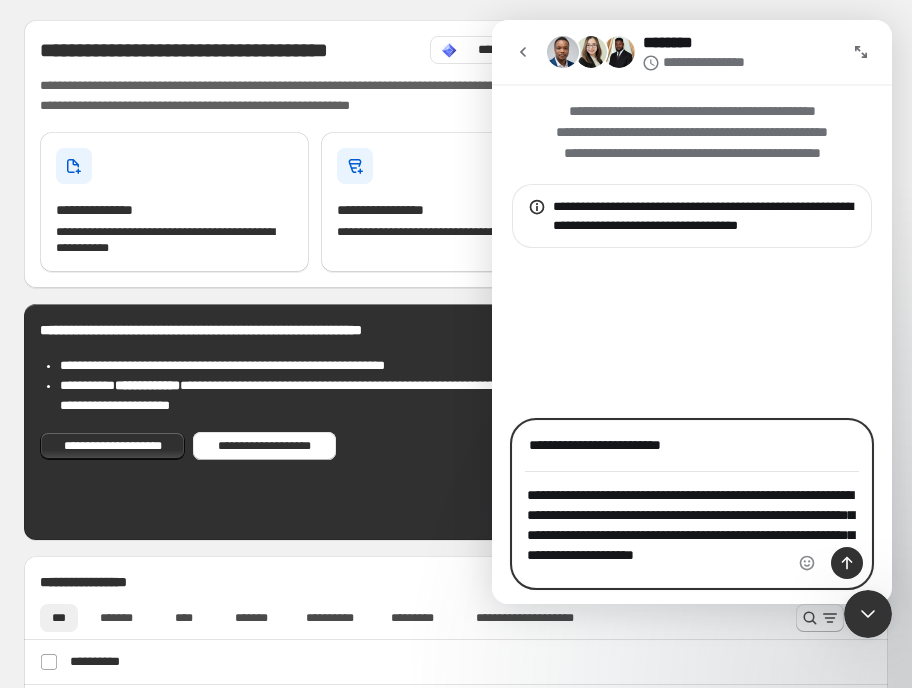 type on "**********" 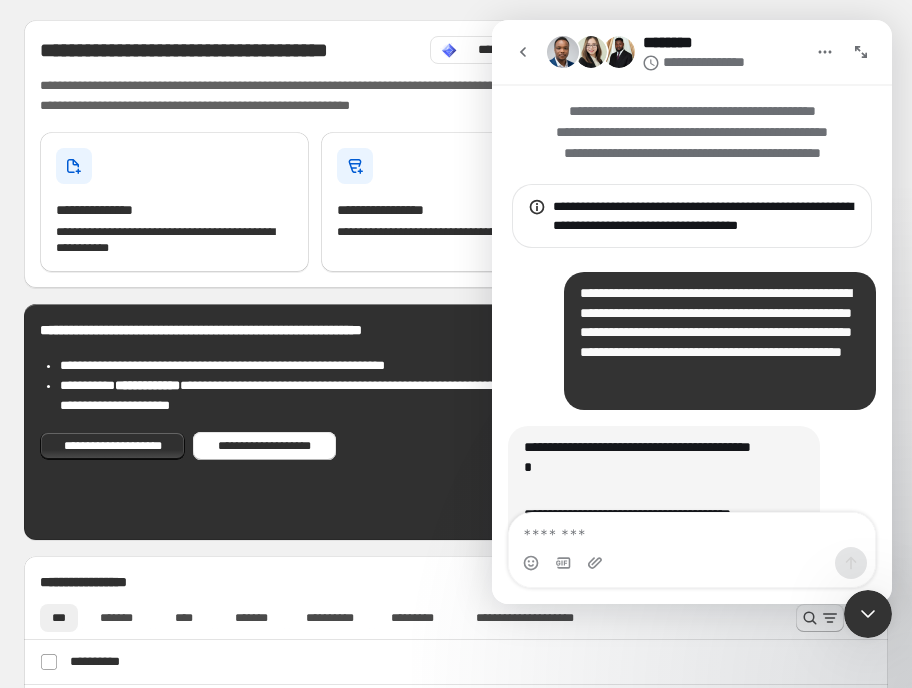 scroll, scrollTop: 142, scrollLeft: 0, axis: vertical 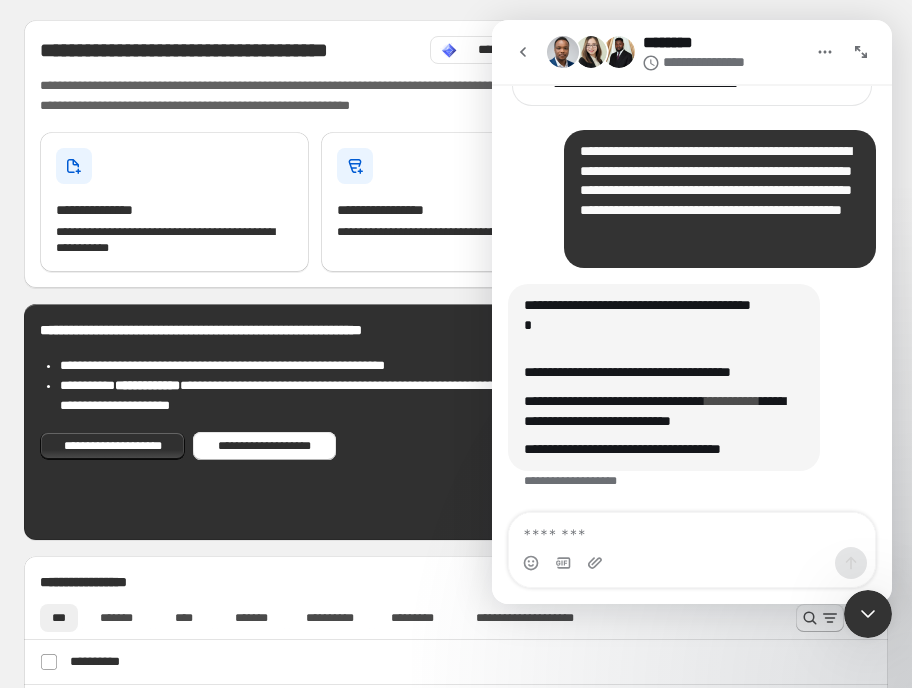 click on "**********" at bounding box center [732, 401] 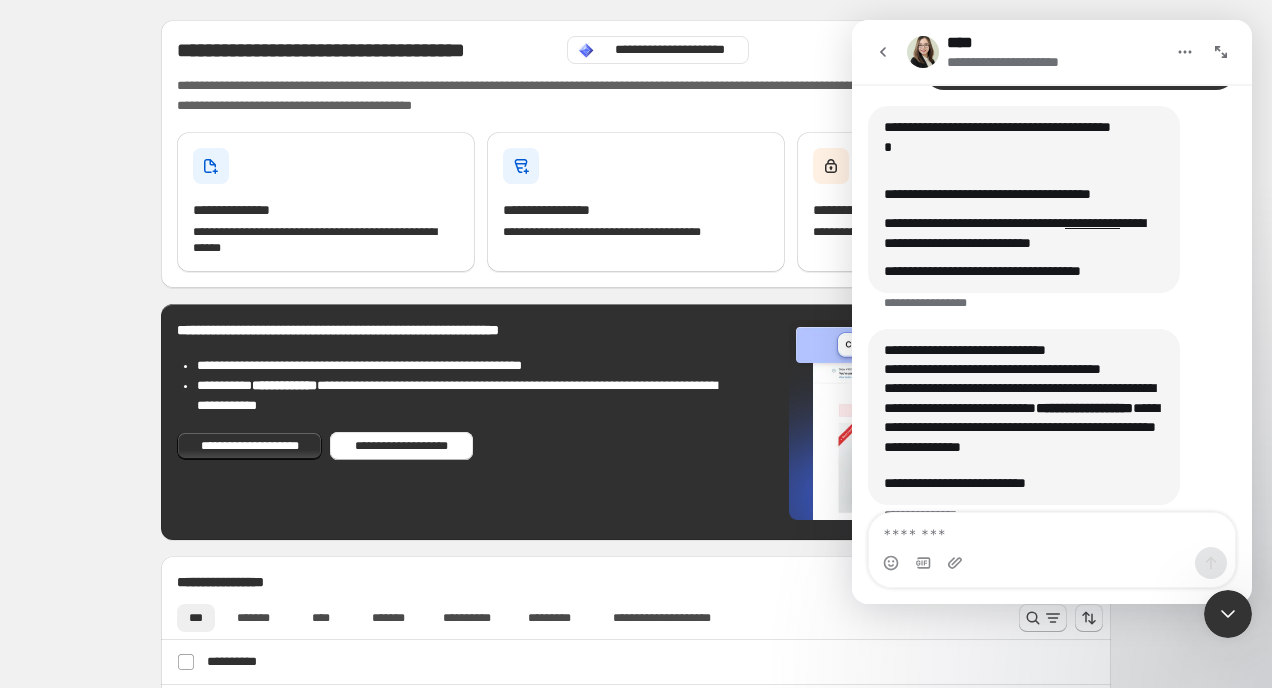 scroll, scrollTop: 354, scrollLeft: 0, axis: vertical 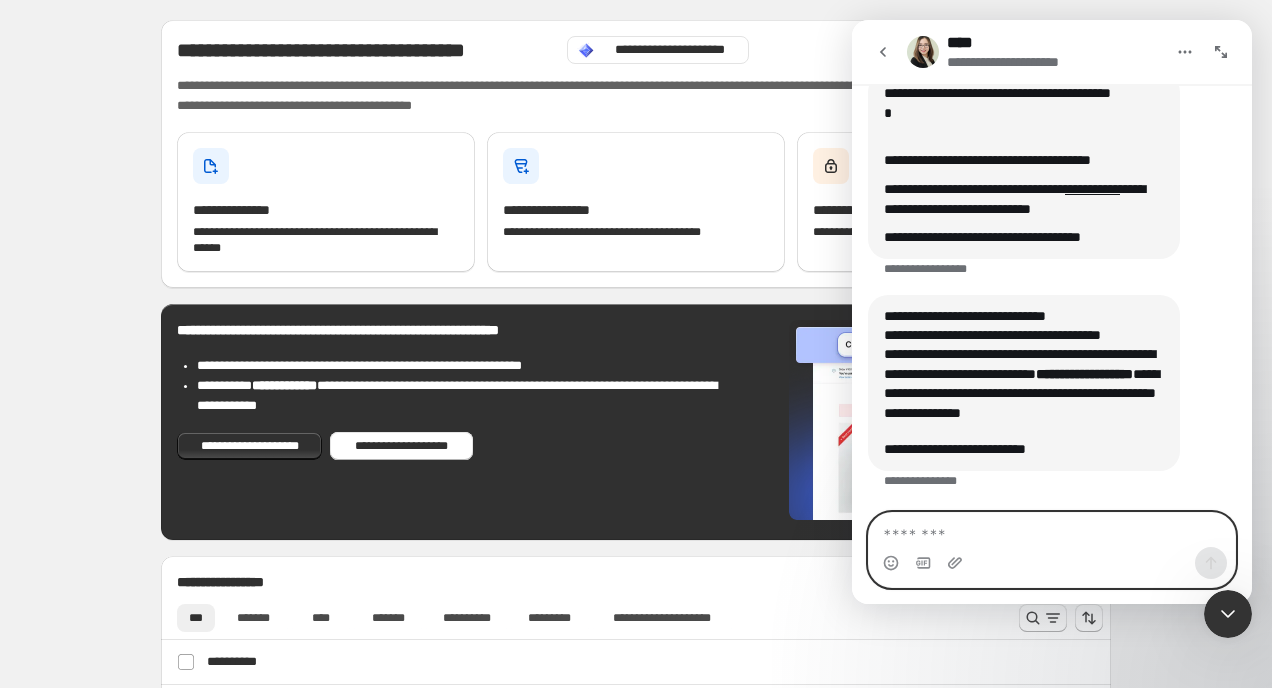 click at bounding box center (1052, 530) 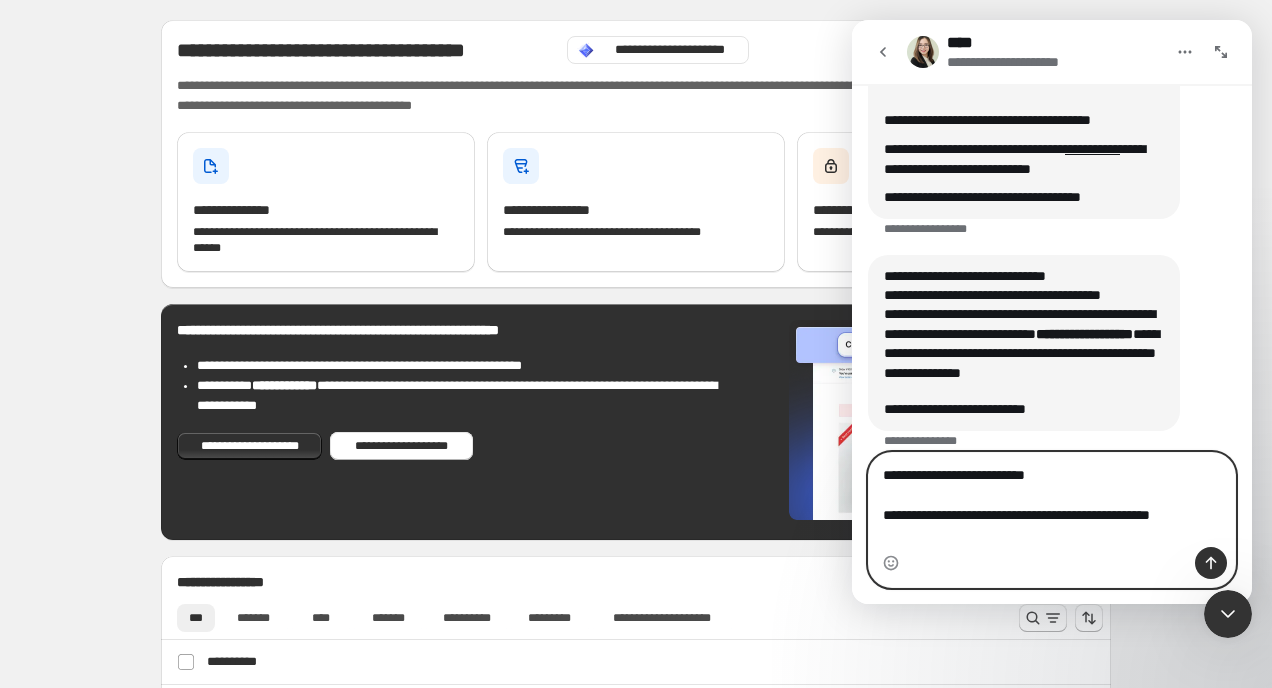 scroll, scrollTop: 414, scrollLeft: 0, axis: vertical 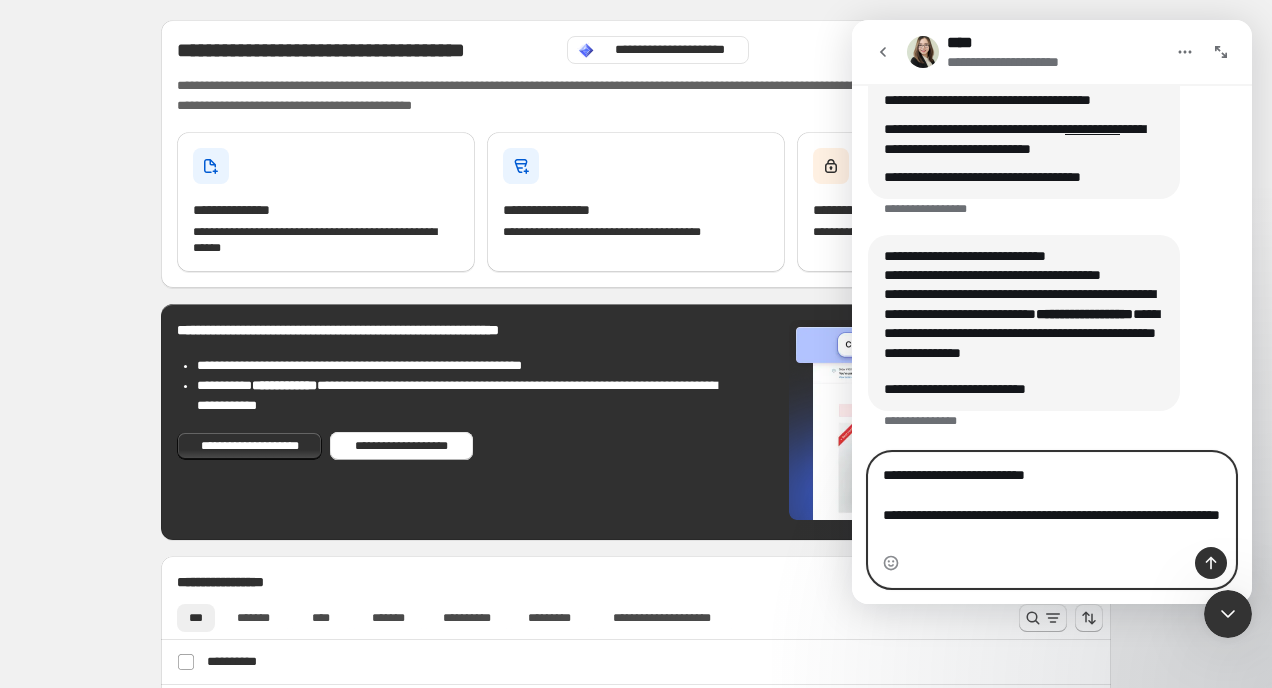 drag, startPoint x: 1031, startPoint y: 494, endPoint x: 979, endPoint y: 475, distance: 55.362442 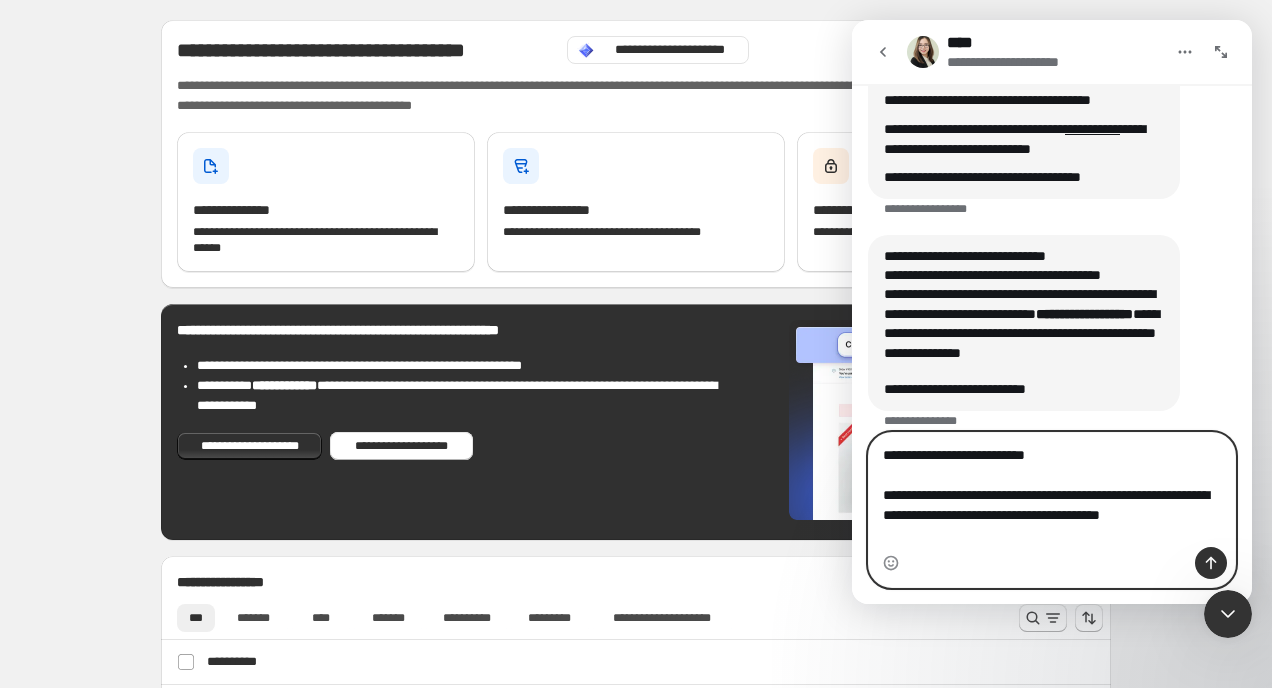 scroll, scrollTop: 434, scrollLeft: 0, axis: vertical 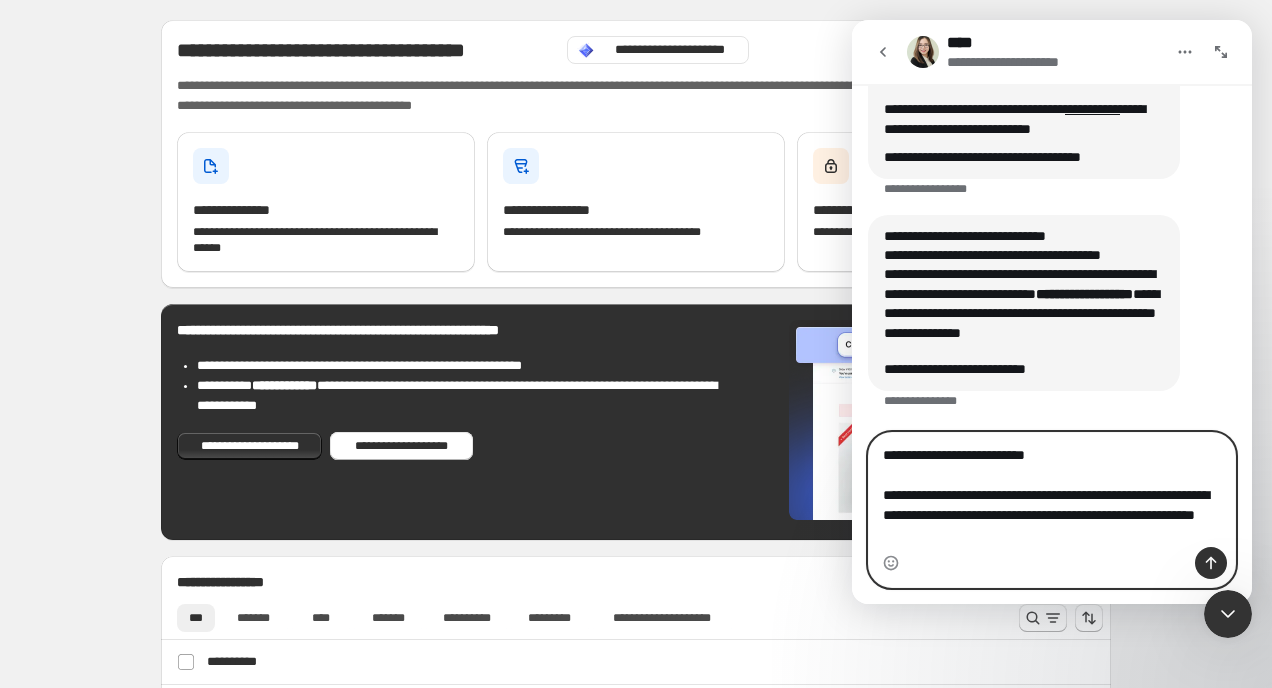 type on "**********" 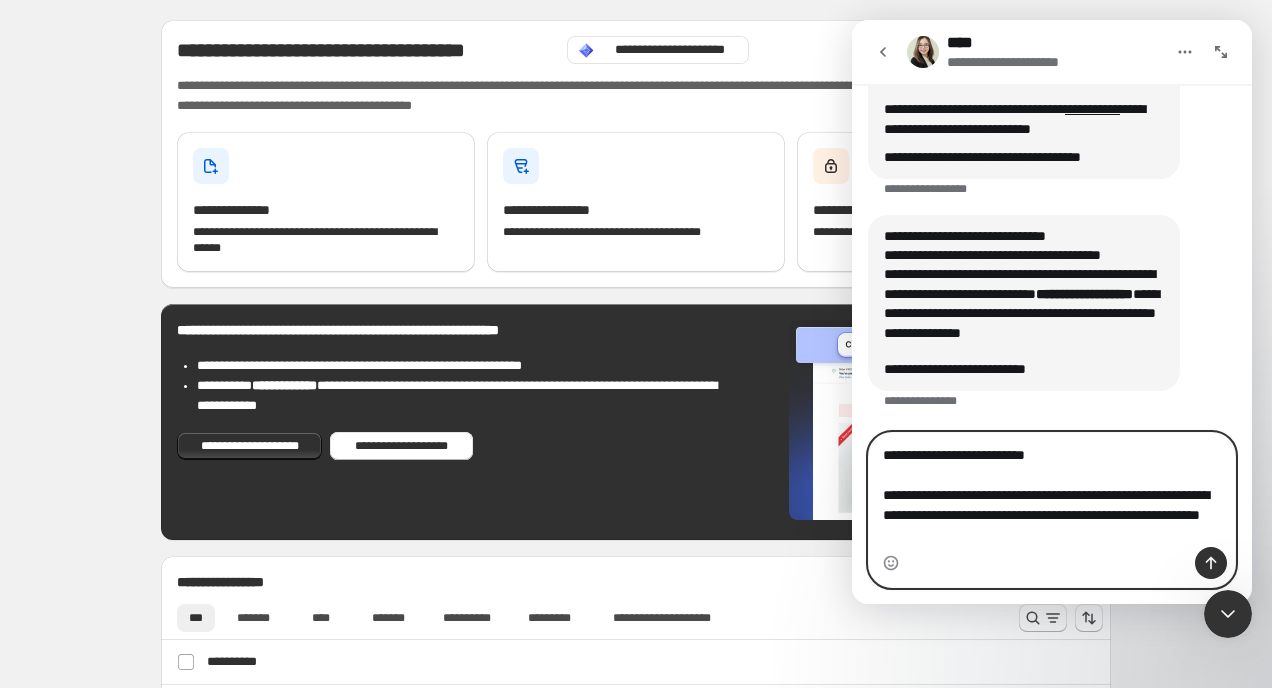 type 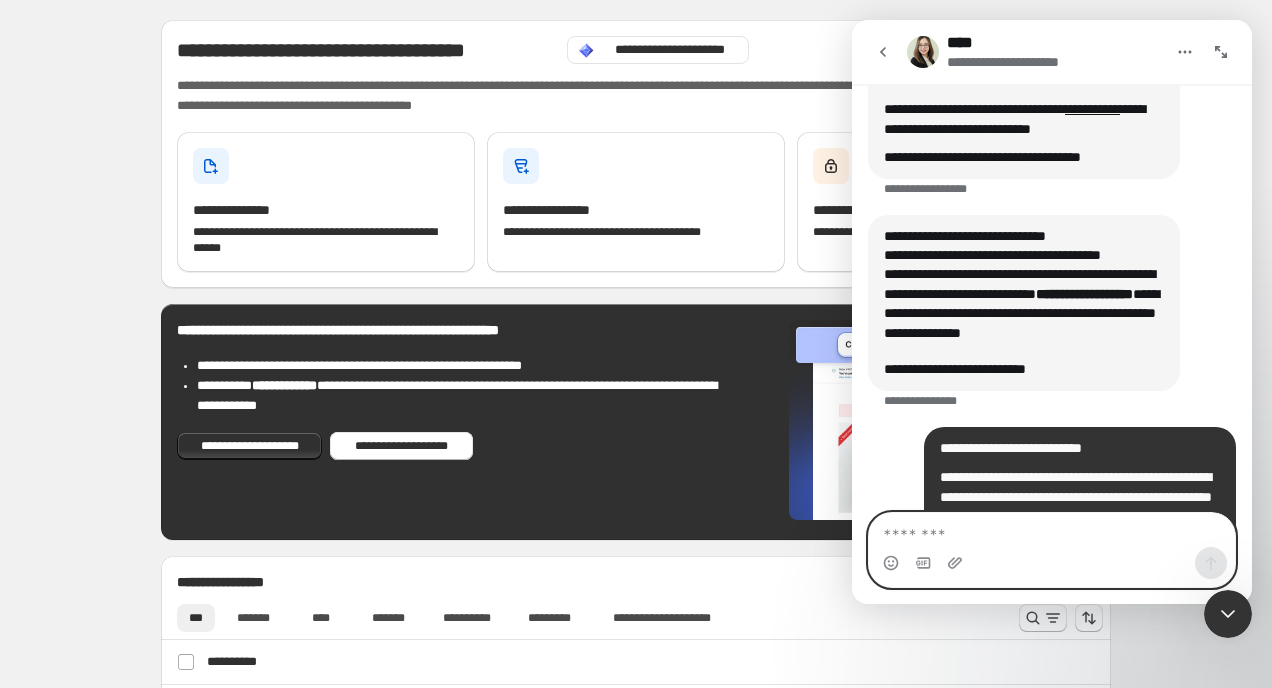 scroll, scrollTop: 499, scrollLeft: 0, axis: vertical 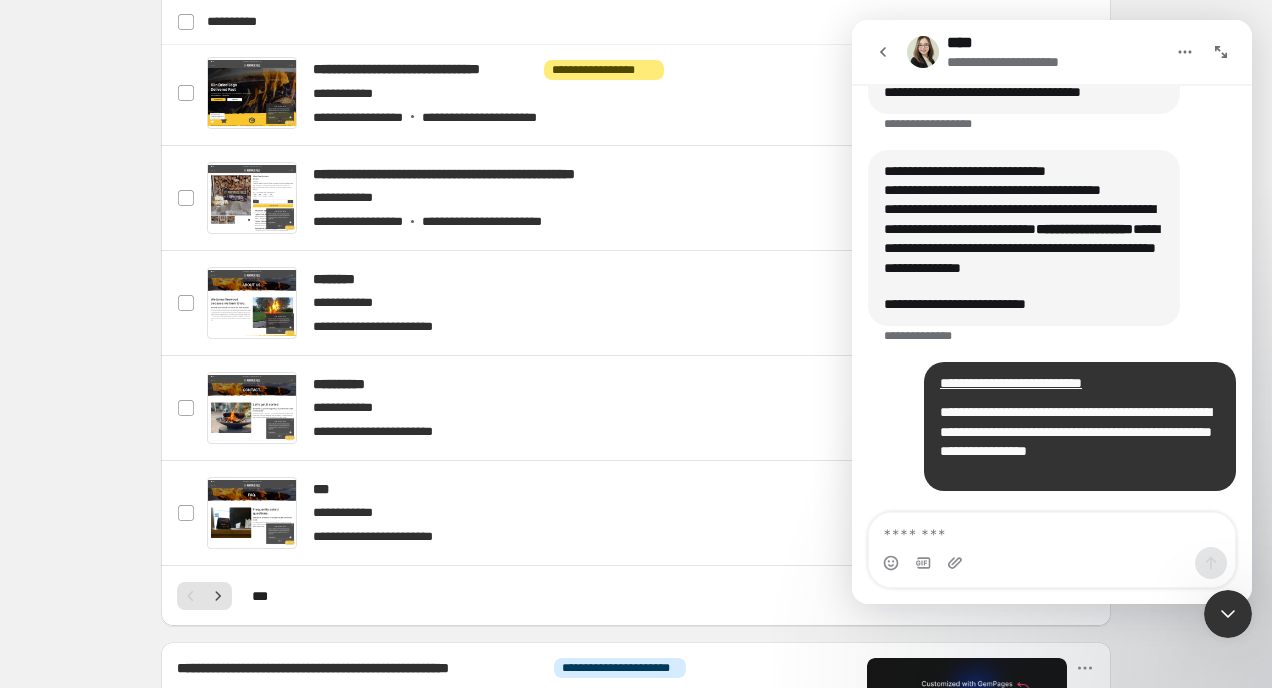 click at bounding box center [883, 52] 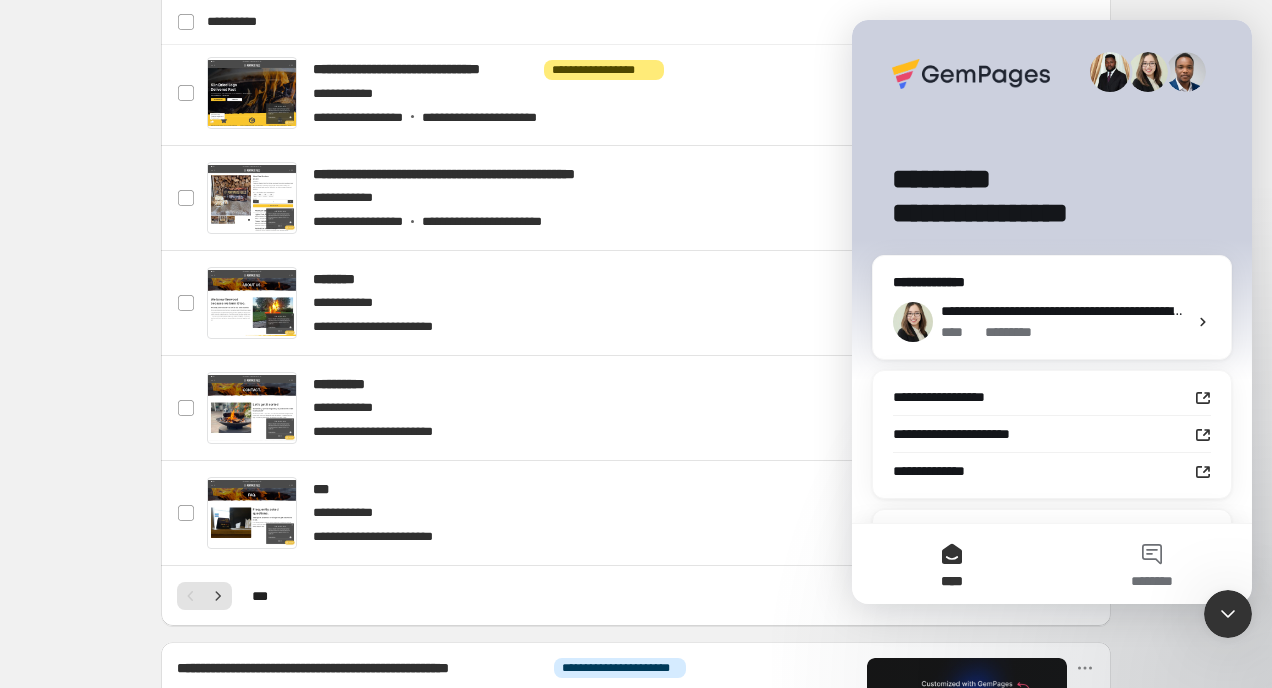 scroll, scrollTop: 0, scrollLeft: 0, axis: both 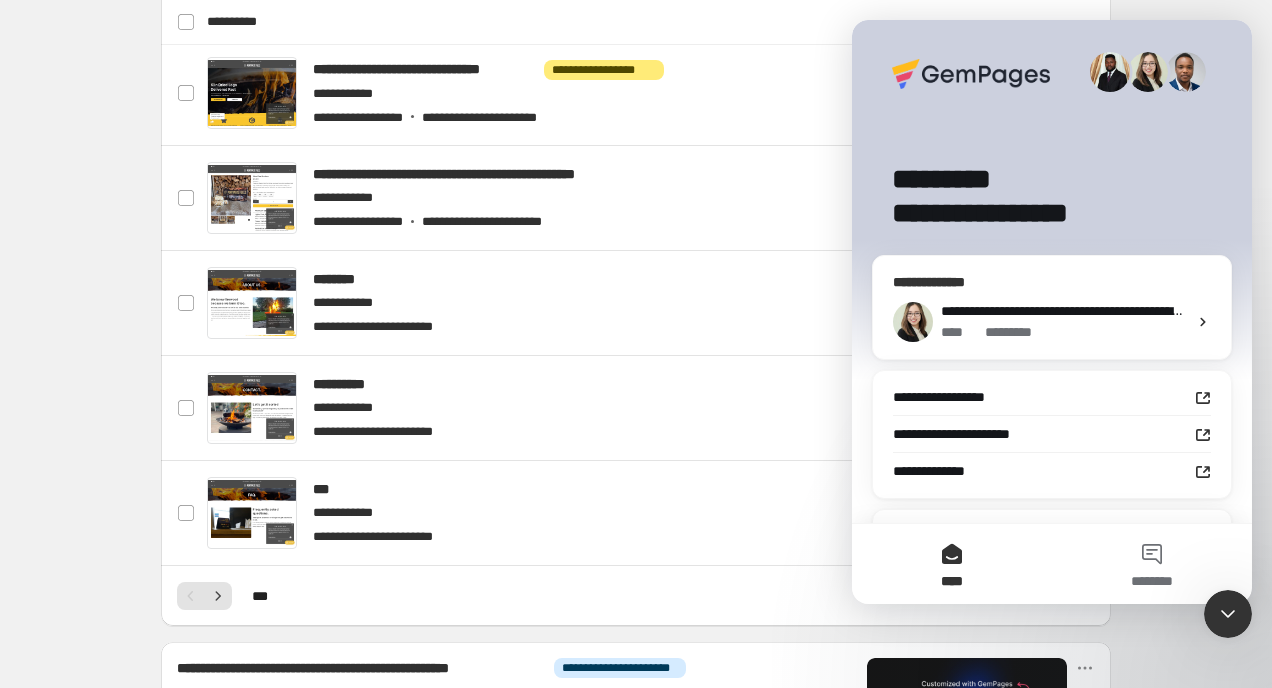 click on "**********" at bounding box center [1332, 311] 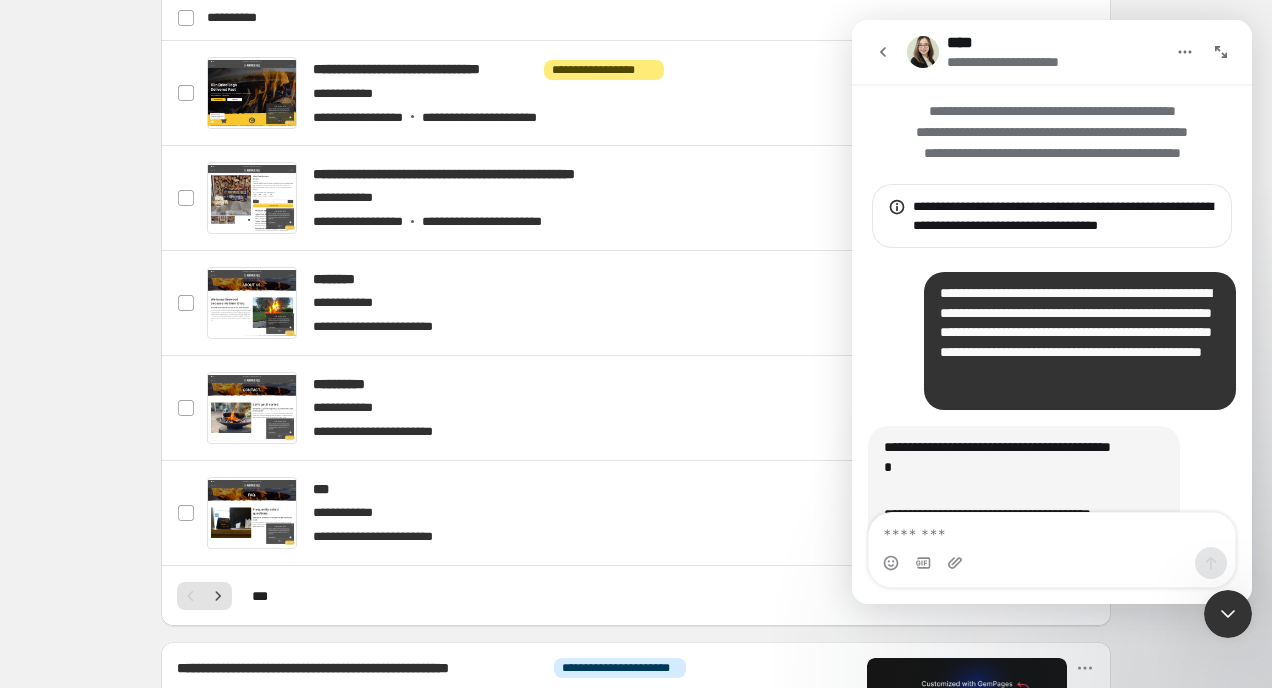 scroll, scrollTop: 488, scrollLeft: 0, axis: vertical 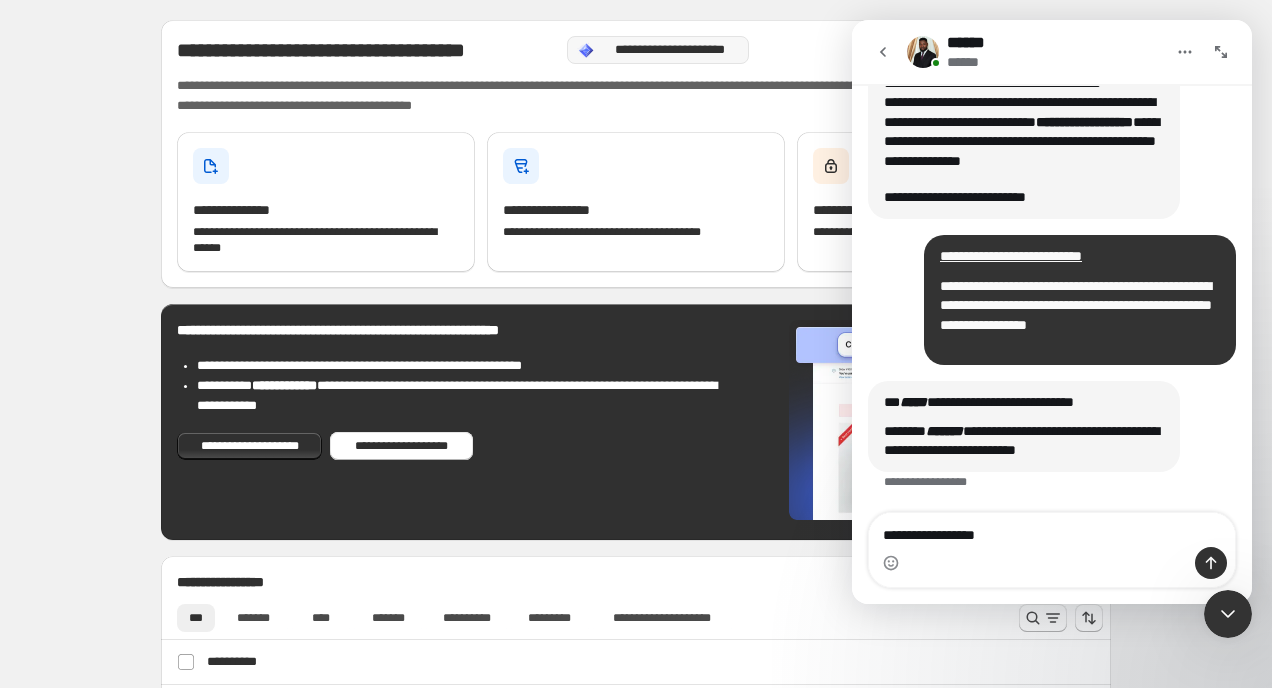 type on "**********" 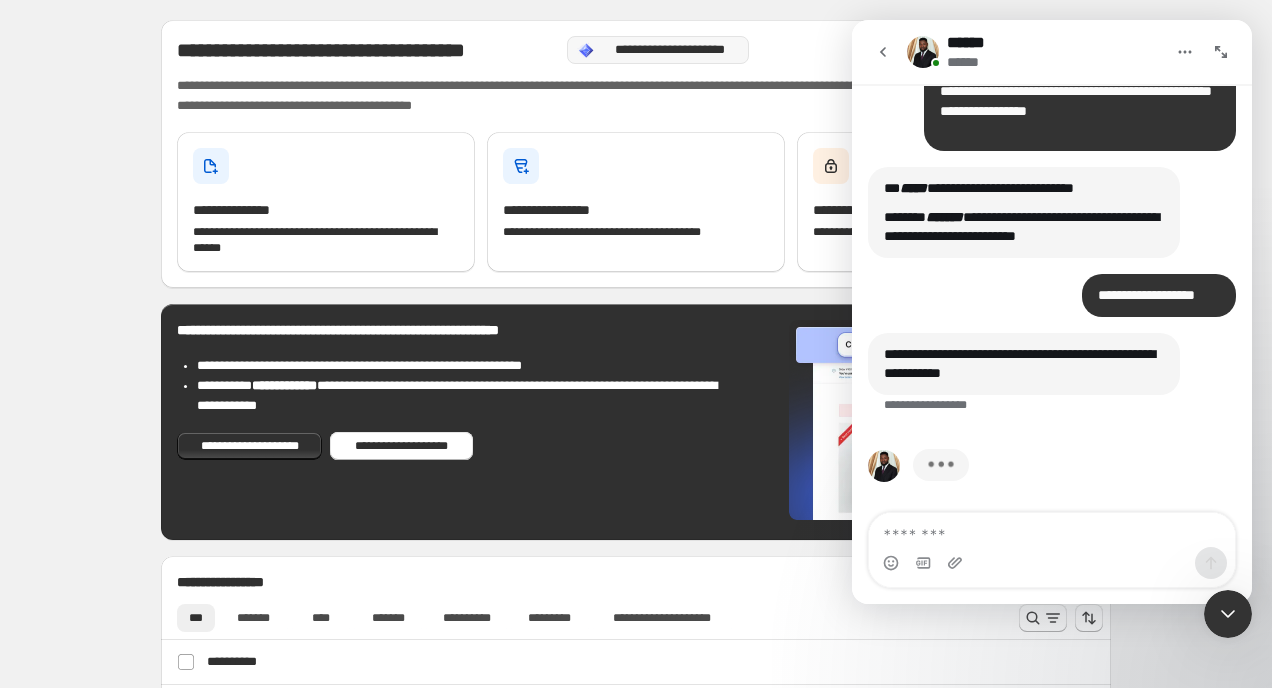 scroll, scrollTop: 723, scrollLeft: 0, axis: vertical 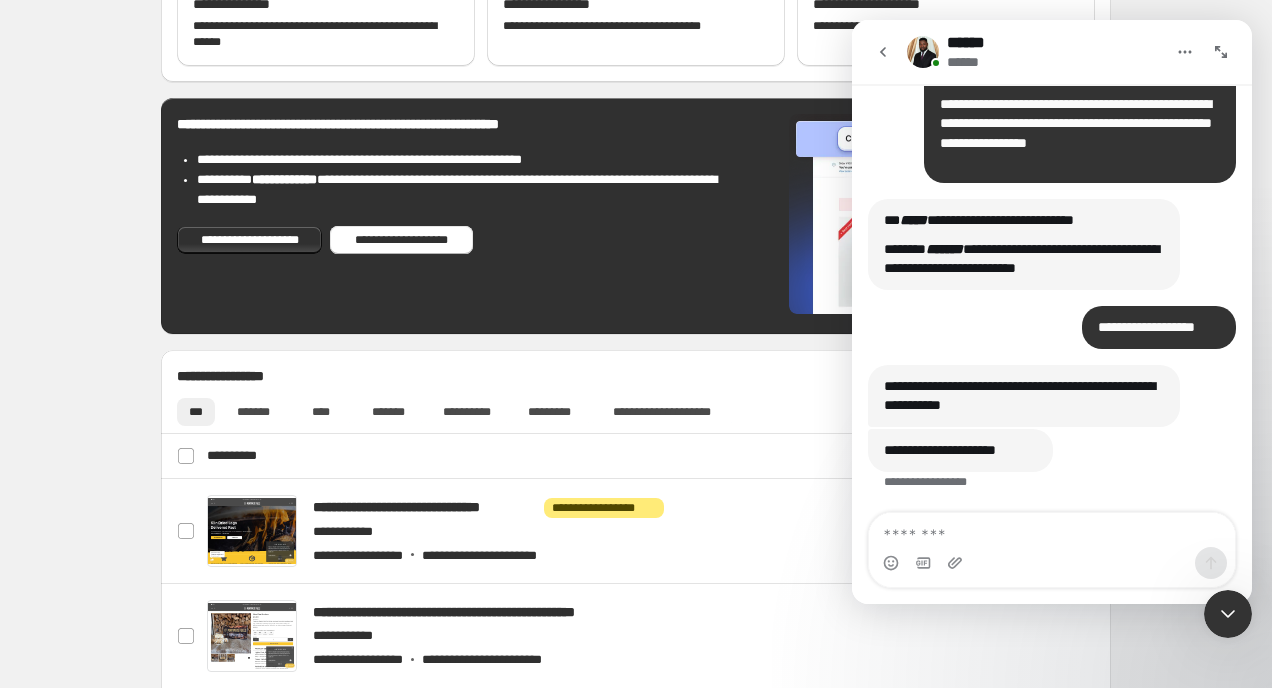 type on "*" 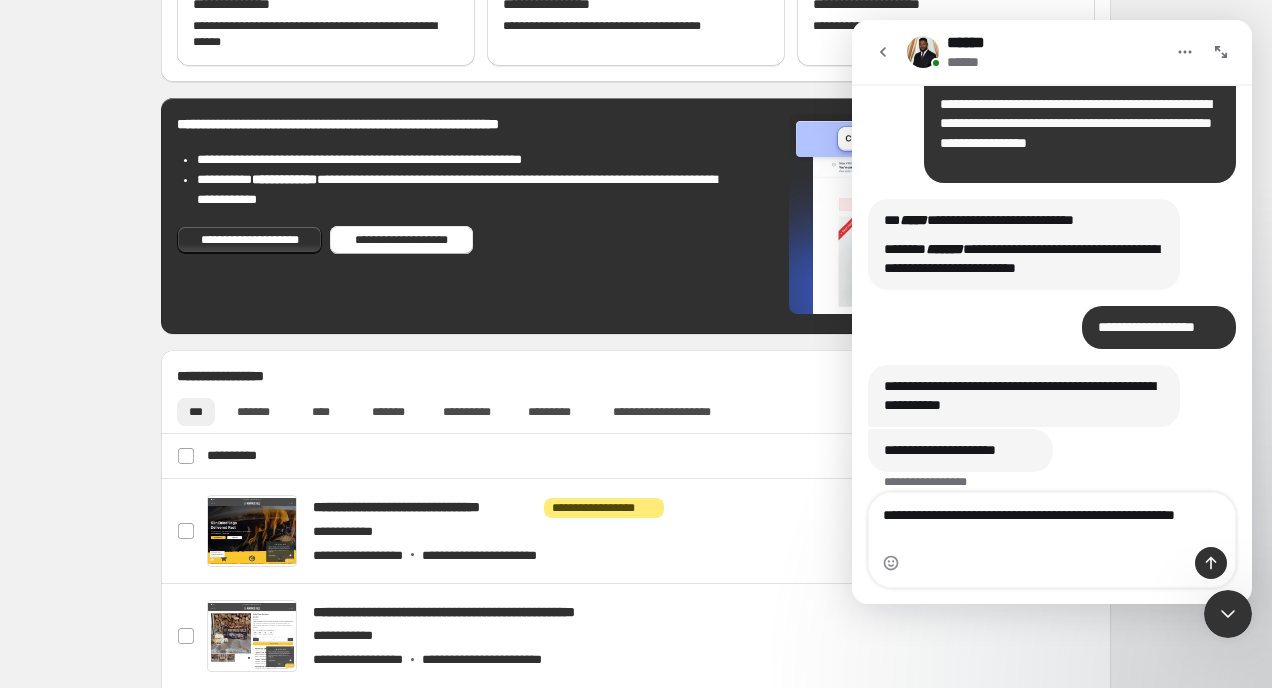 scroll, scrollTop: 788, scrollLeft: 0, axis: vertical 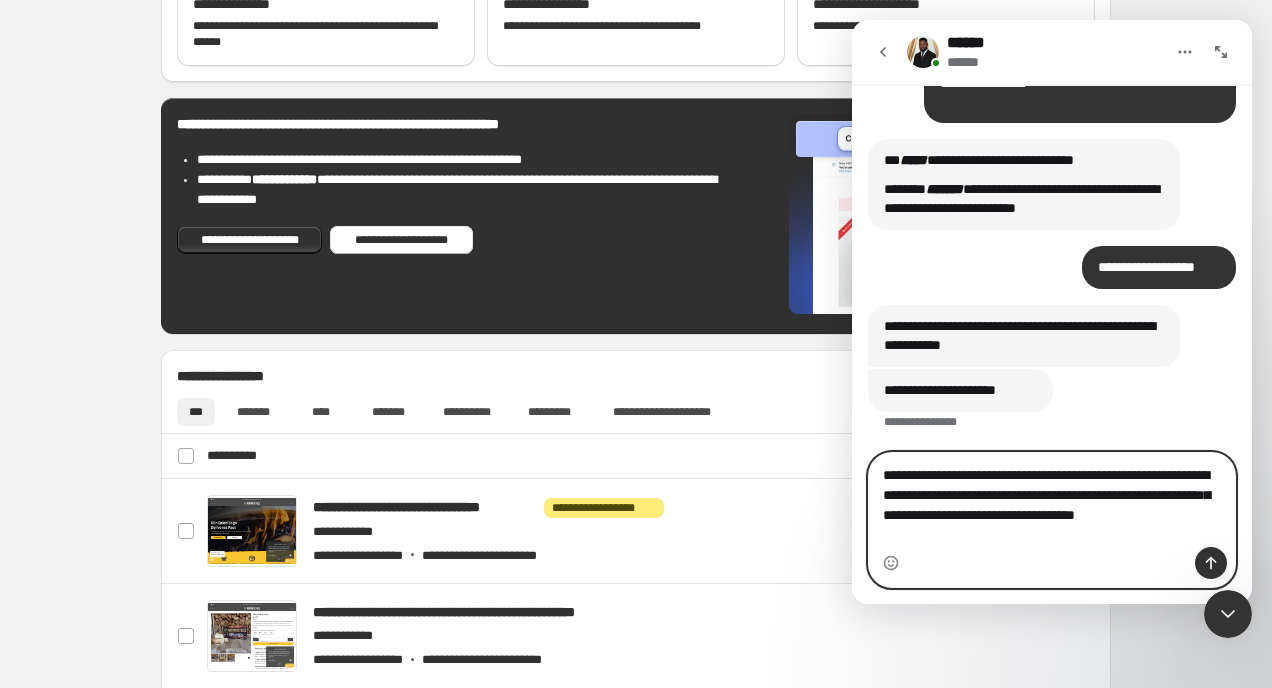 click on "**********" at bounding box center [1052, 500] 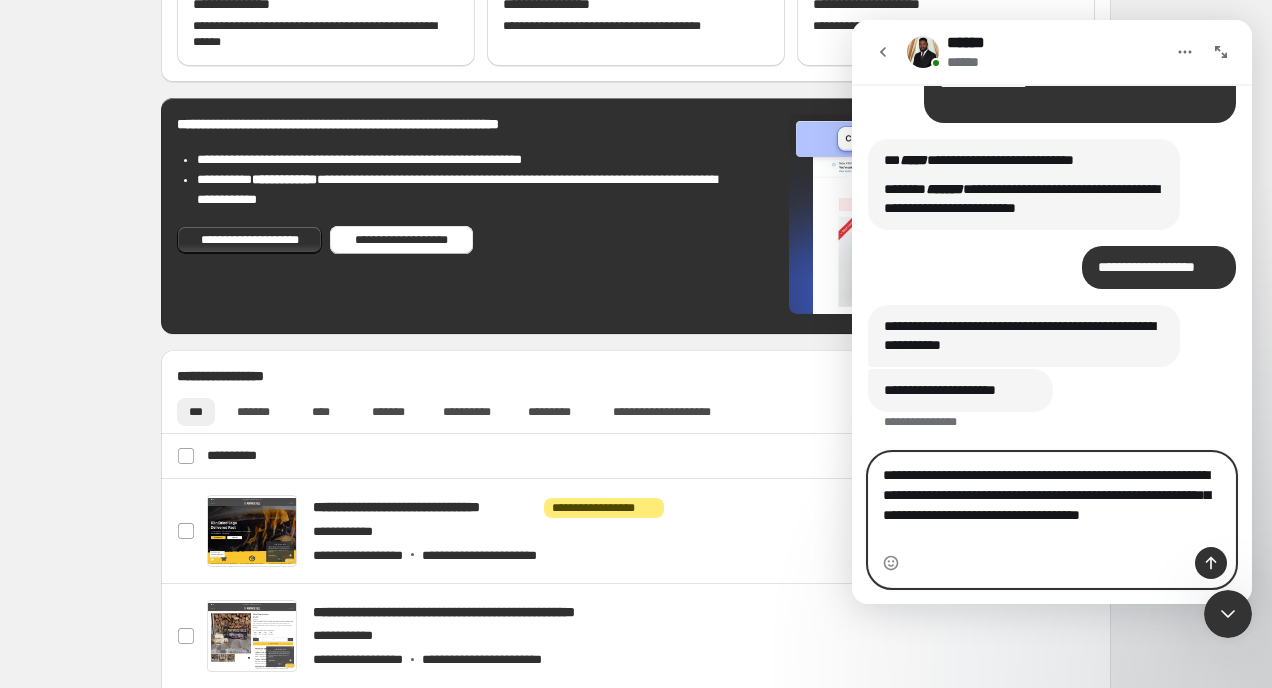 click on "**********" at bounding box center [1052, 500] 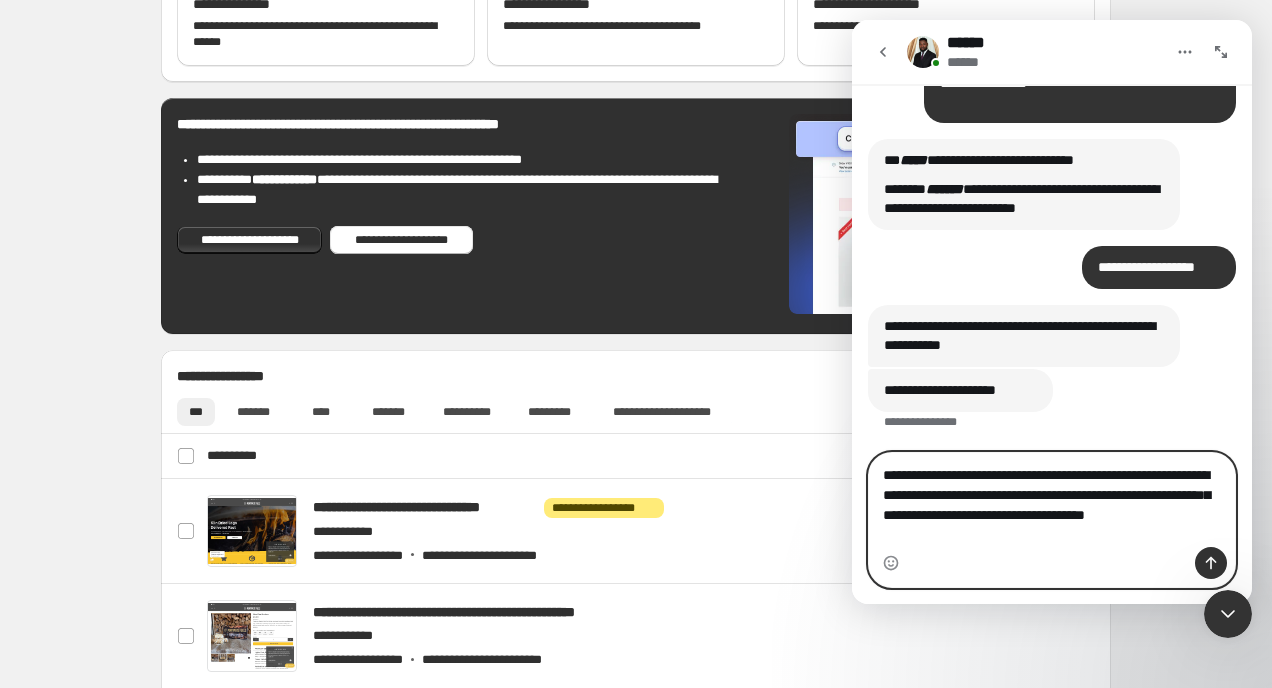 type on "**********" 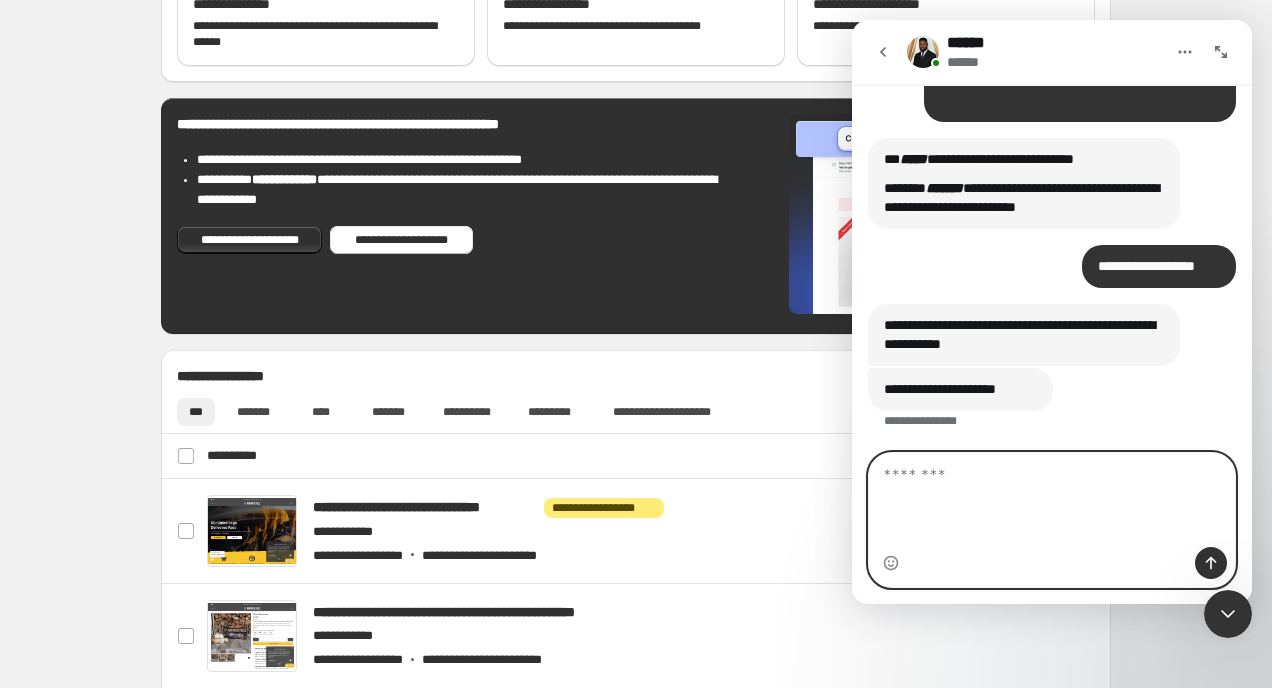 scroll, scrollTop: 57, scrollLeft: 0, axis: vertical 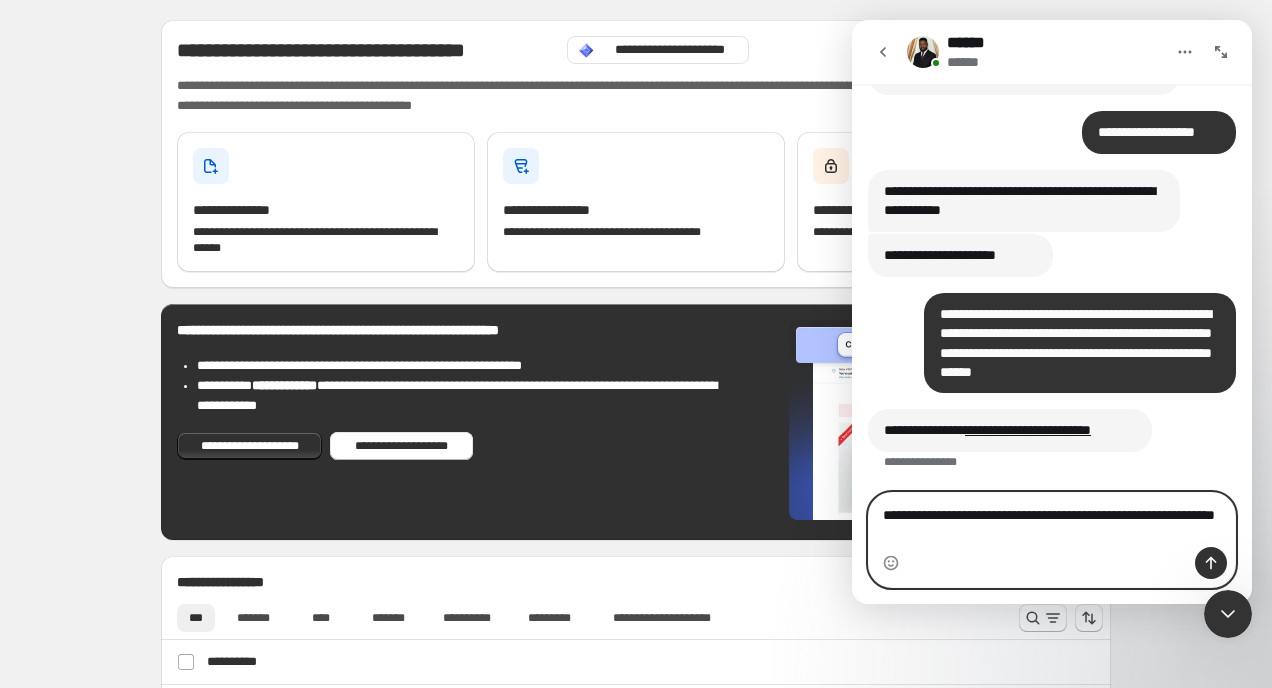 type on "**********" 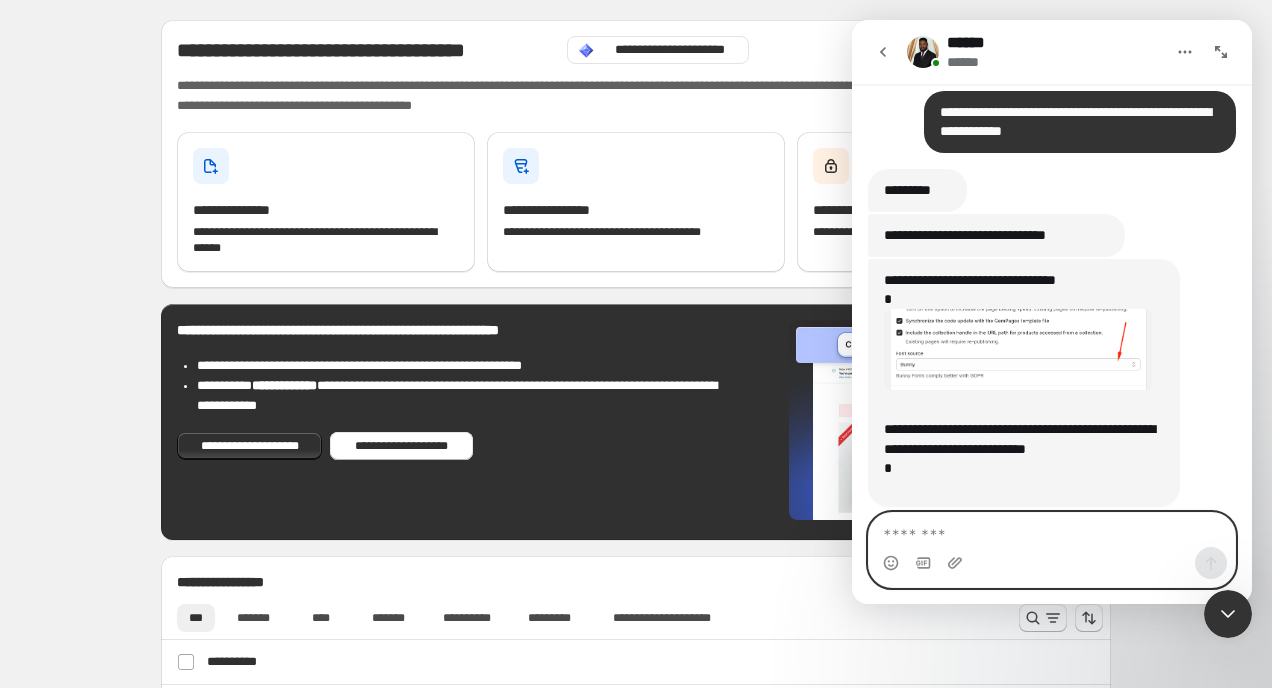 scroll, scrollTop: 1376, scrollLeft: 0, axis: vertical 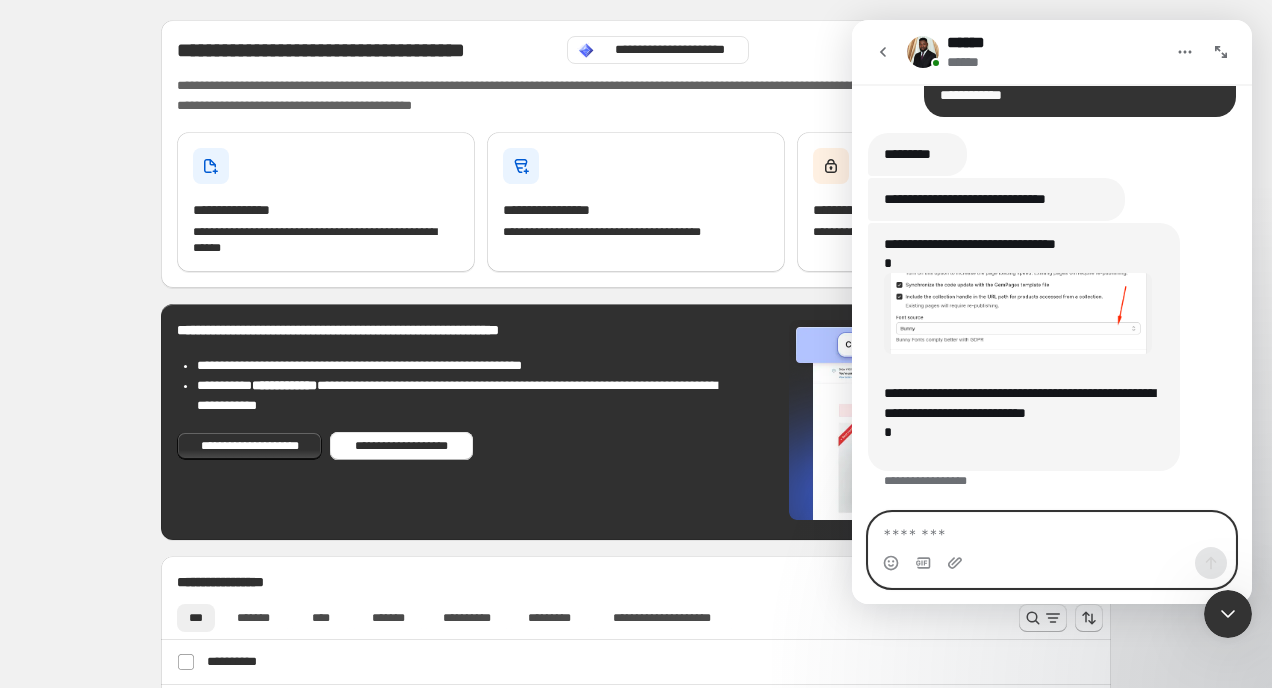 click at bounding box center (1052, 530) 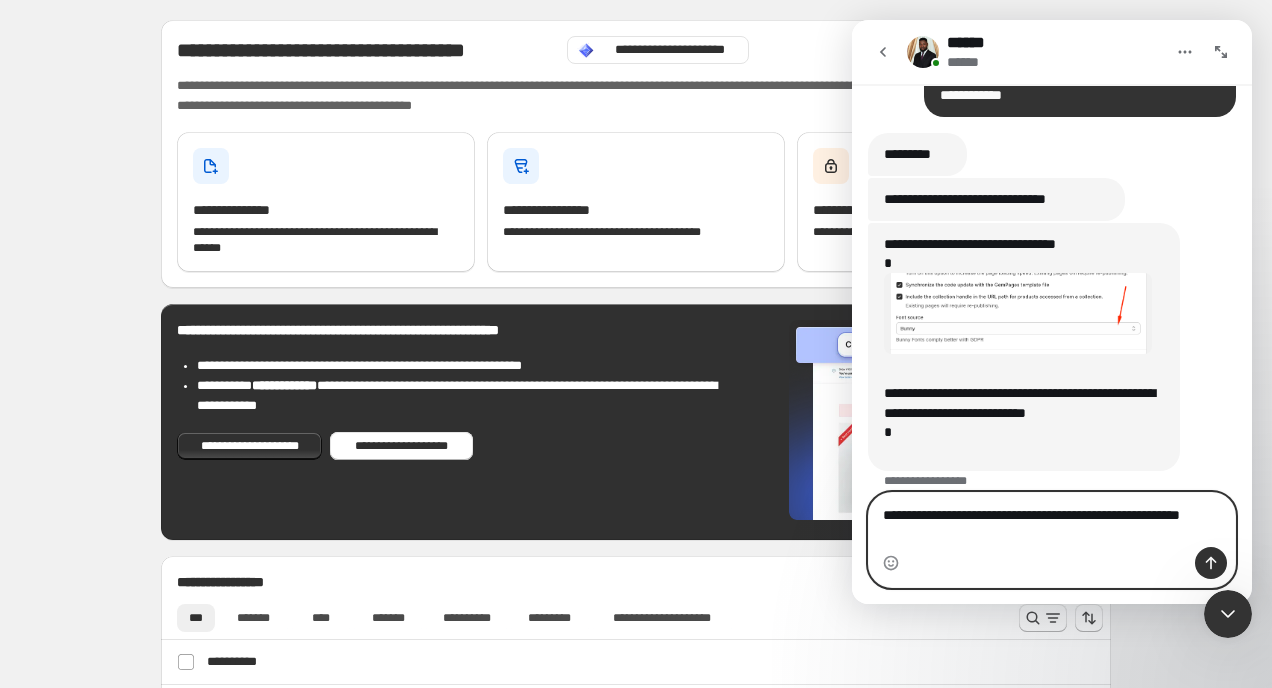 scroll, scrollTop: 1396, scrollLeft: 0, axis: vertical 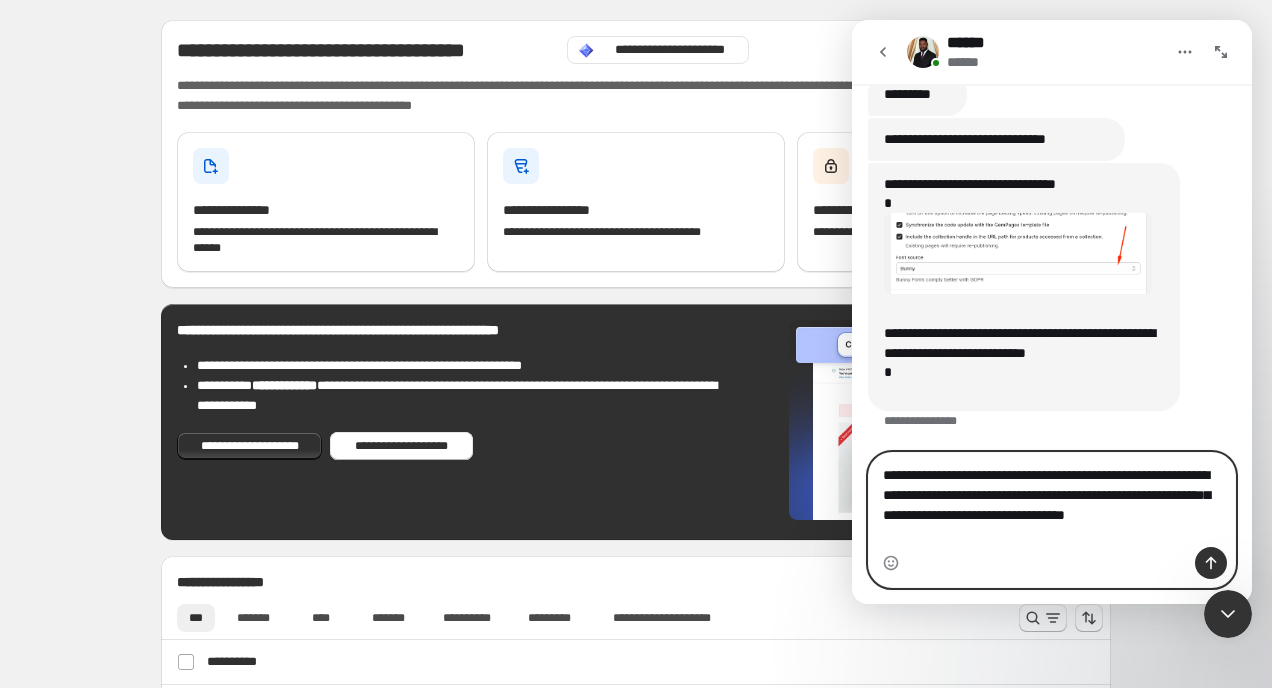 type on "**********" 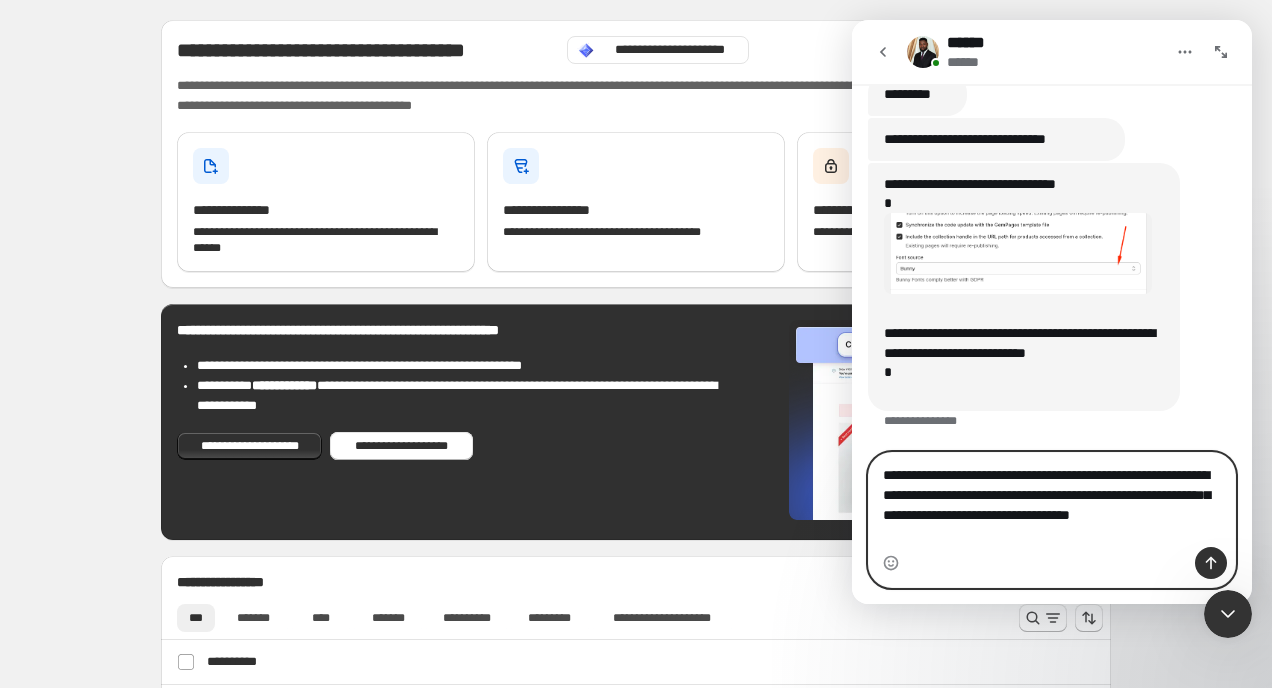 type 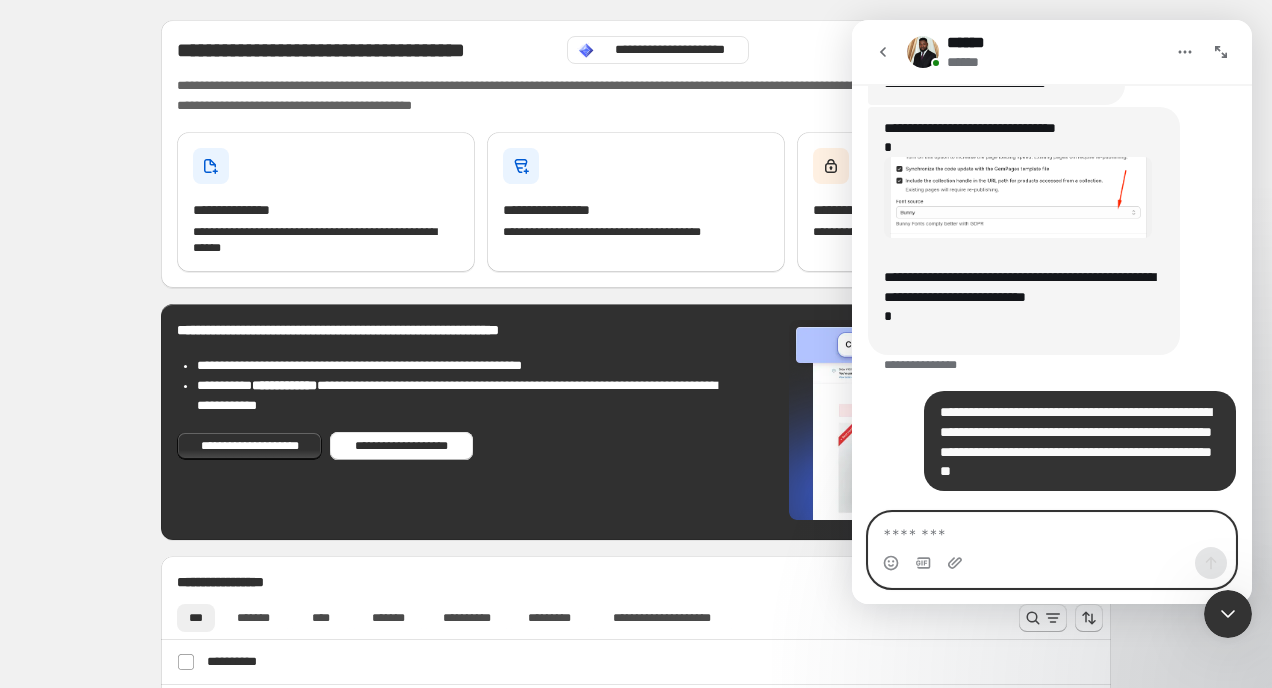 scroll, scrollTop: 1492, scrollLeft: 0, axis: vertical 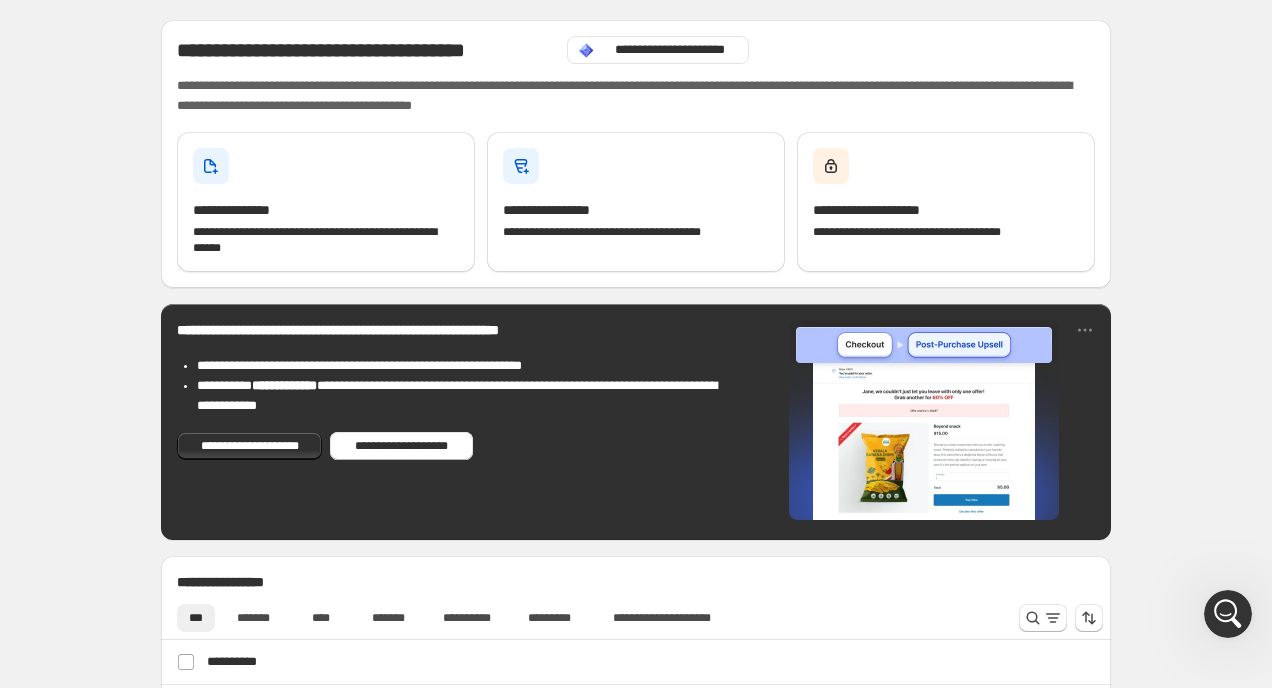 select on "*****" 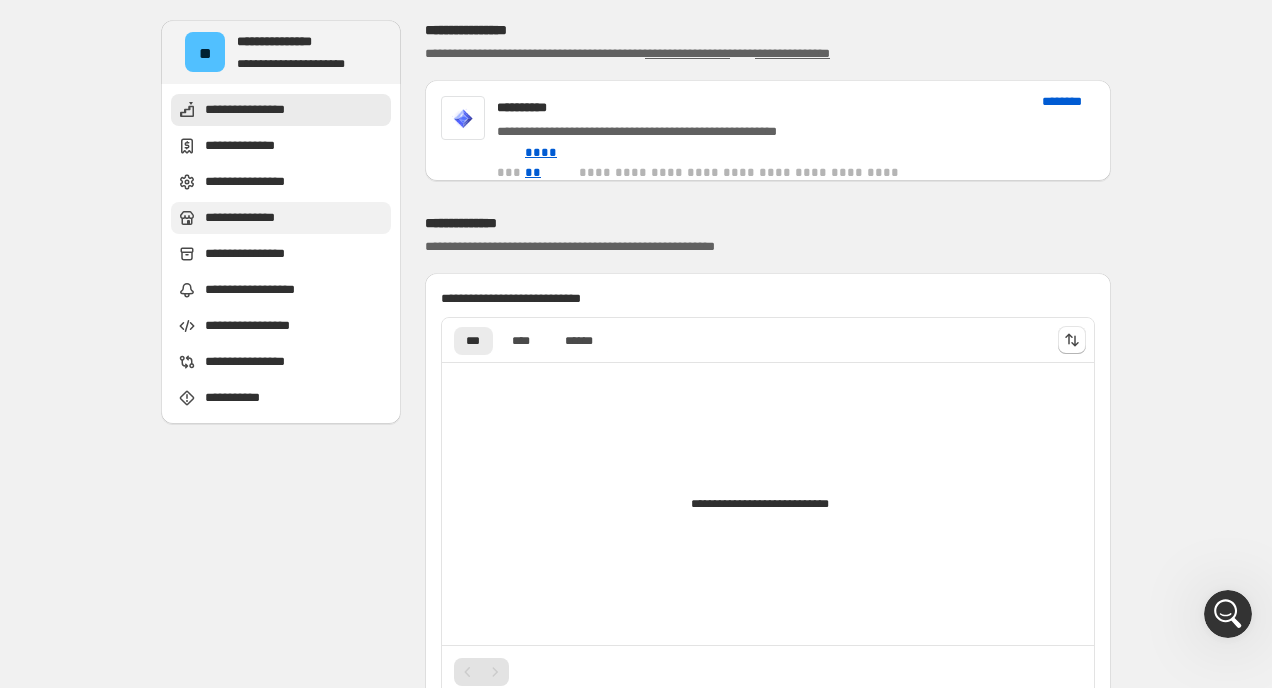 click on "**********" at bounding box center (248, 218) 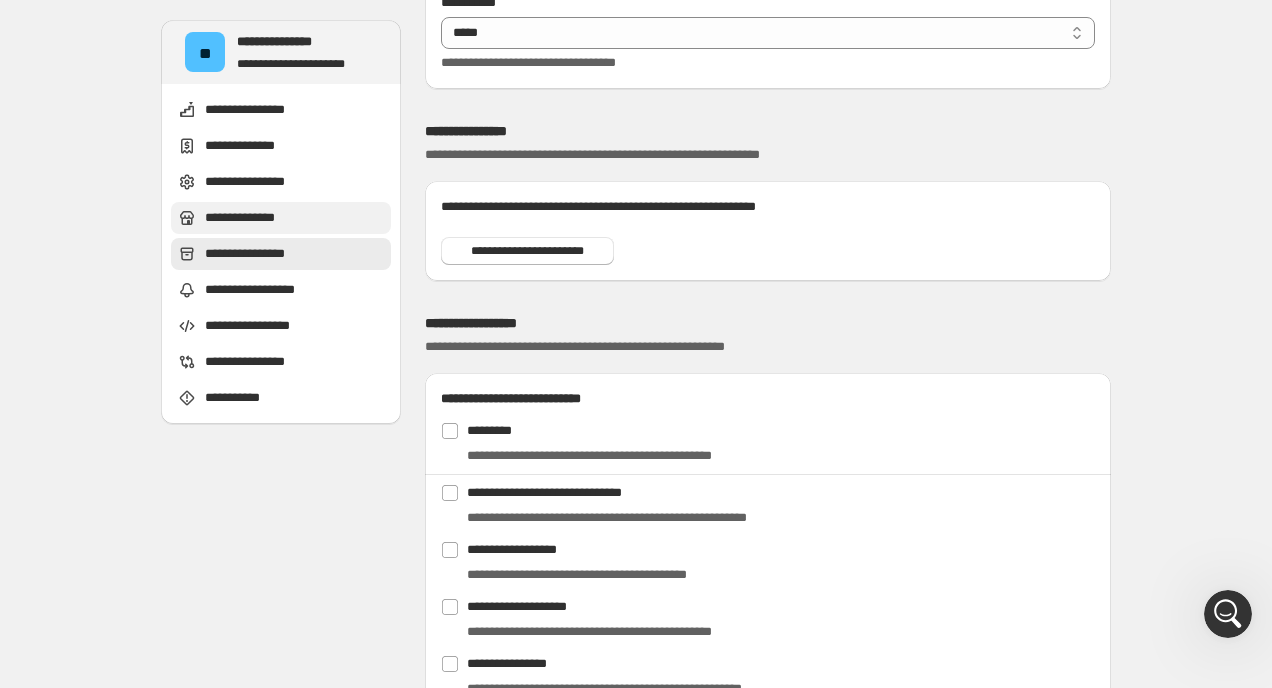 scroll, scrollTop: 1647, scrollLeft: 0, axis: vertical 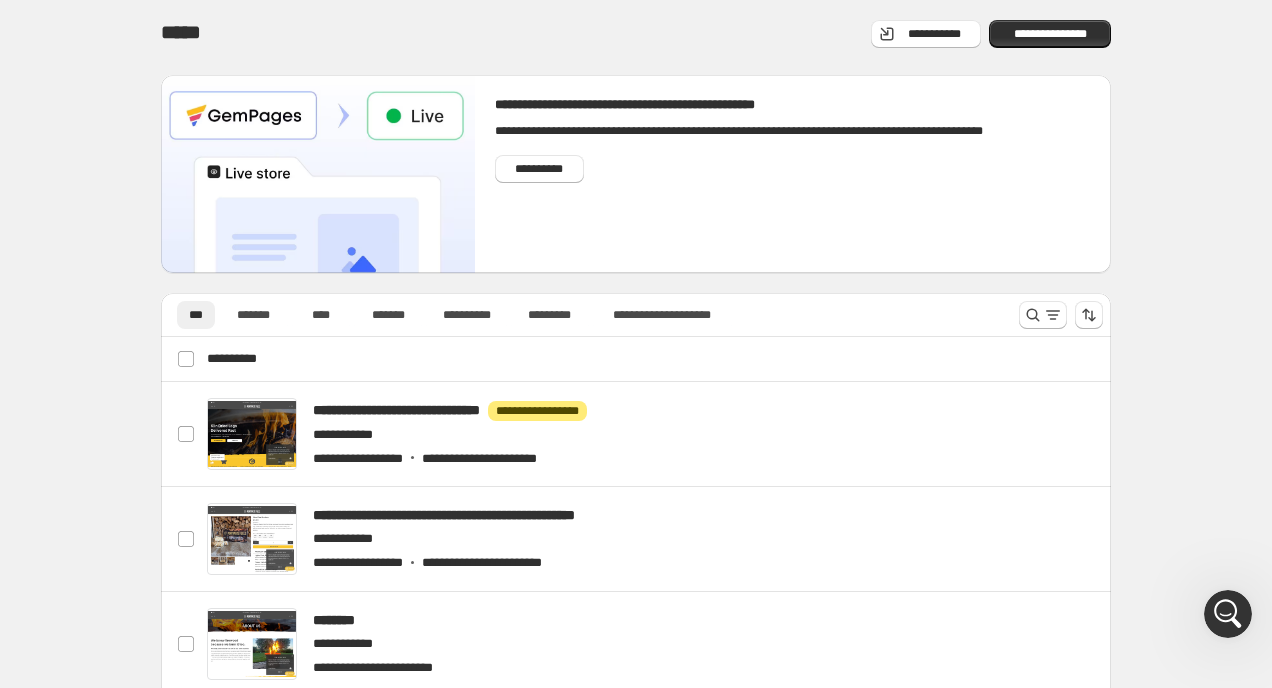 click 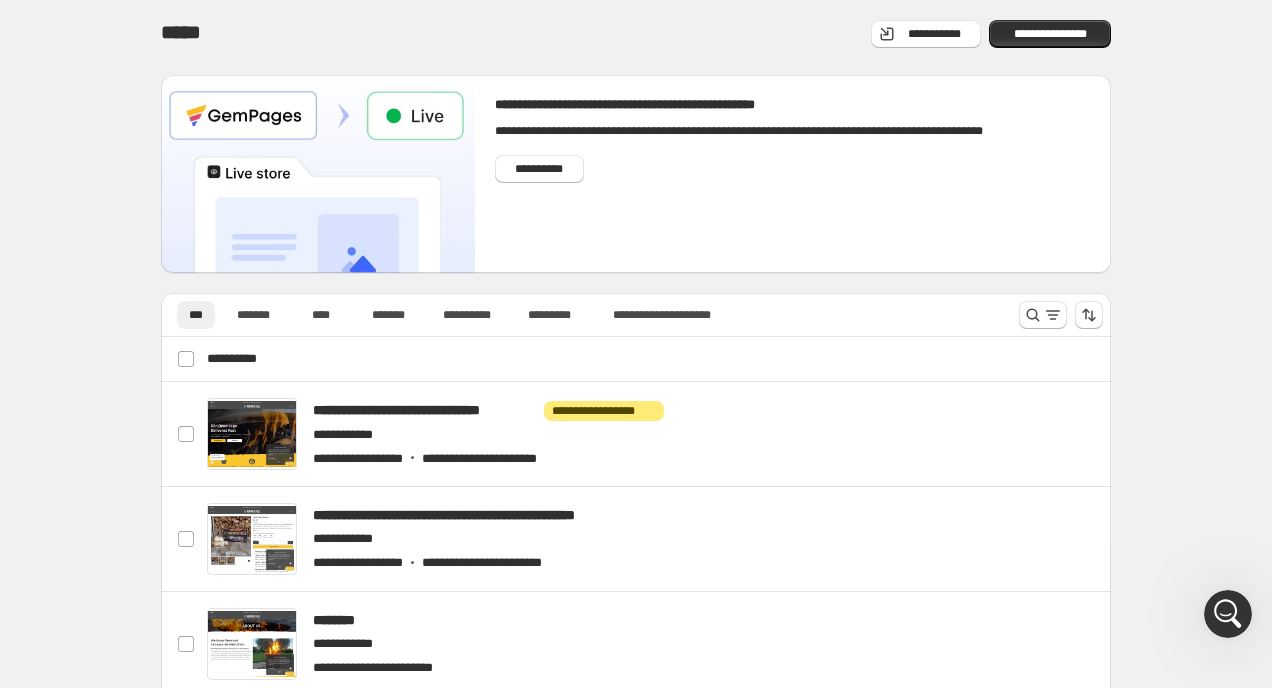 scroll, scrollTop: 0, scrollLeft: 0, axis: both 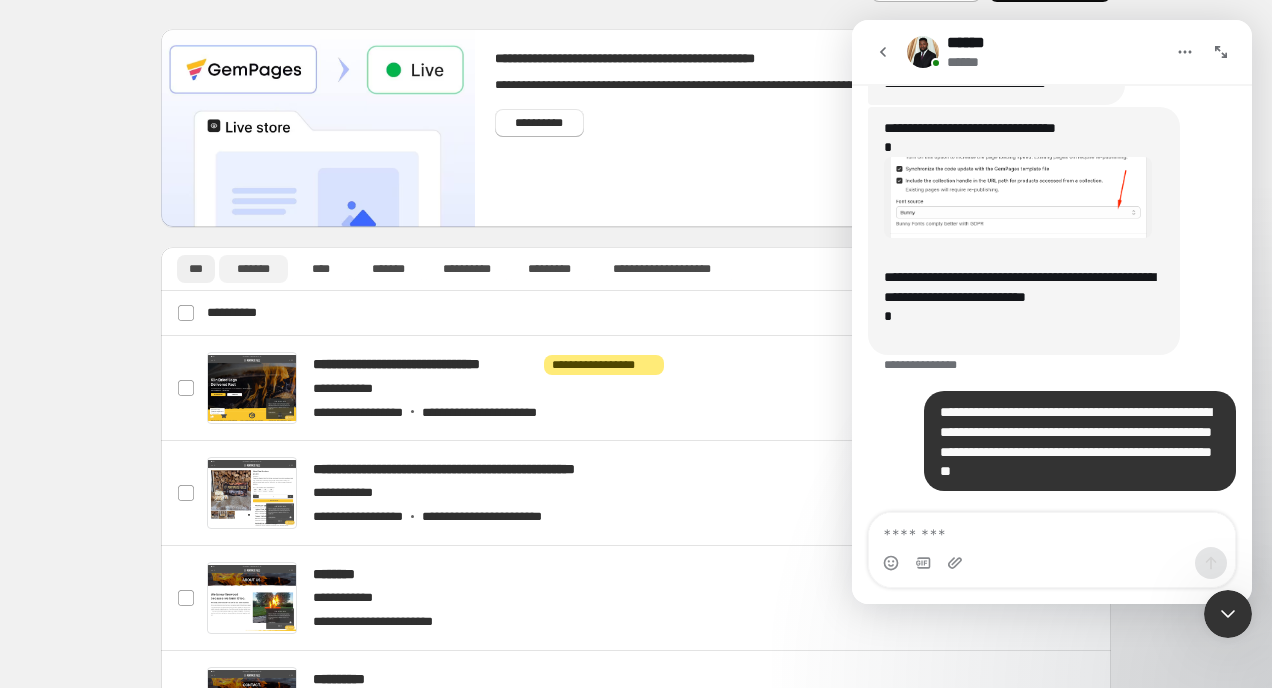 click on "*******" at bounding box center (253, 269) 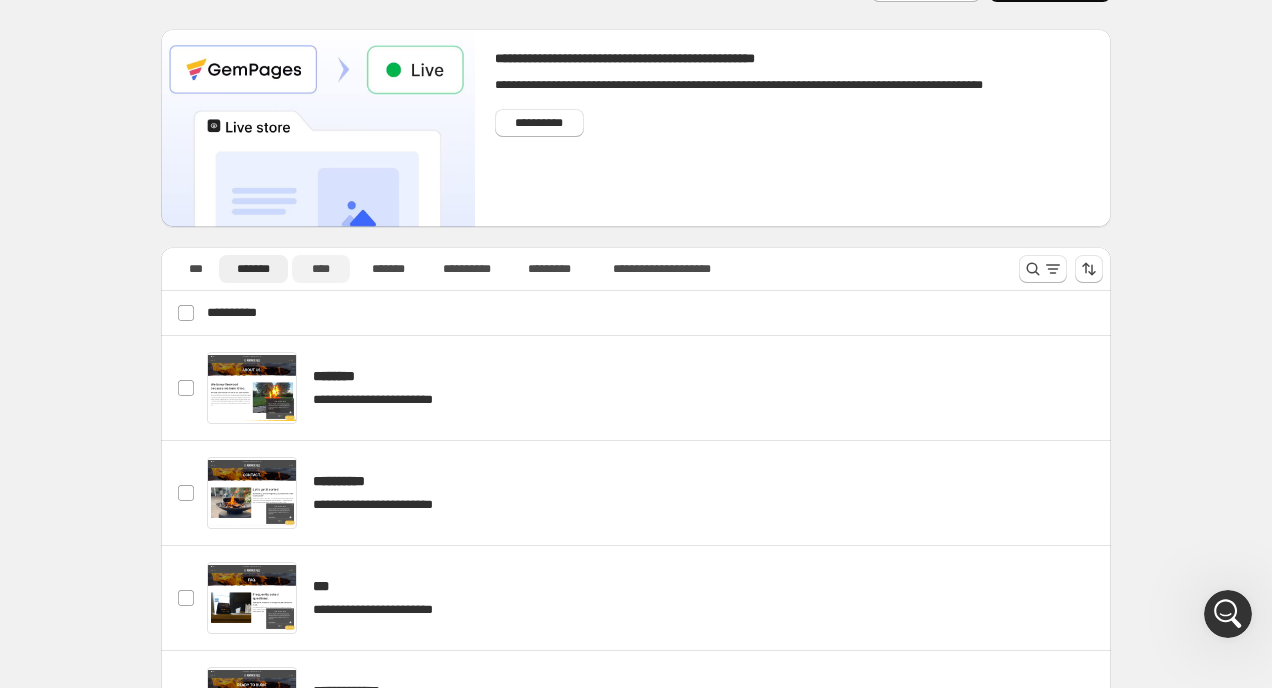 click on "****" at bounding box center [321, 269] 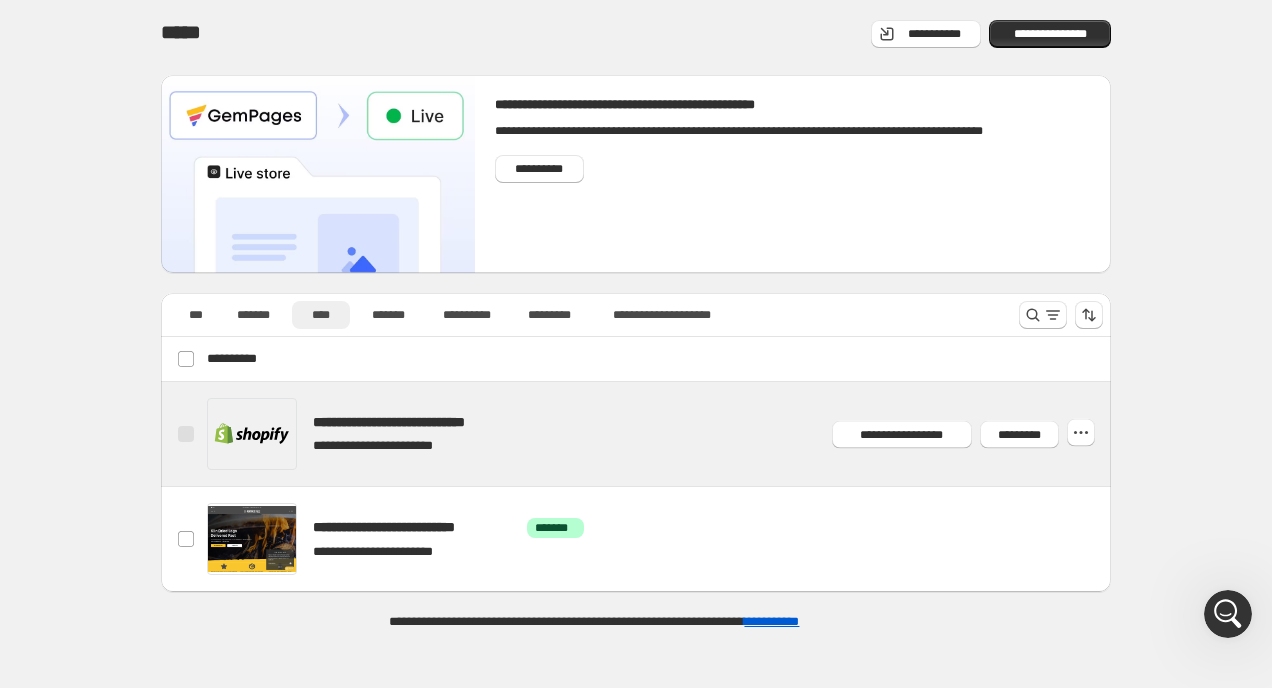 scroll, scrollTop: 0, scrollLeft: 0, axis: both 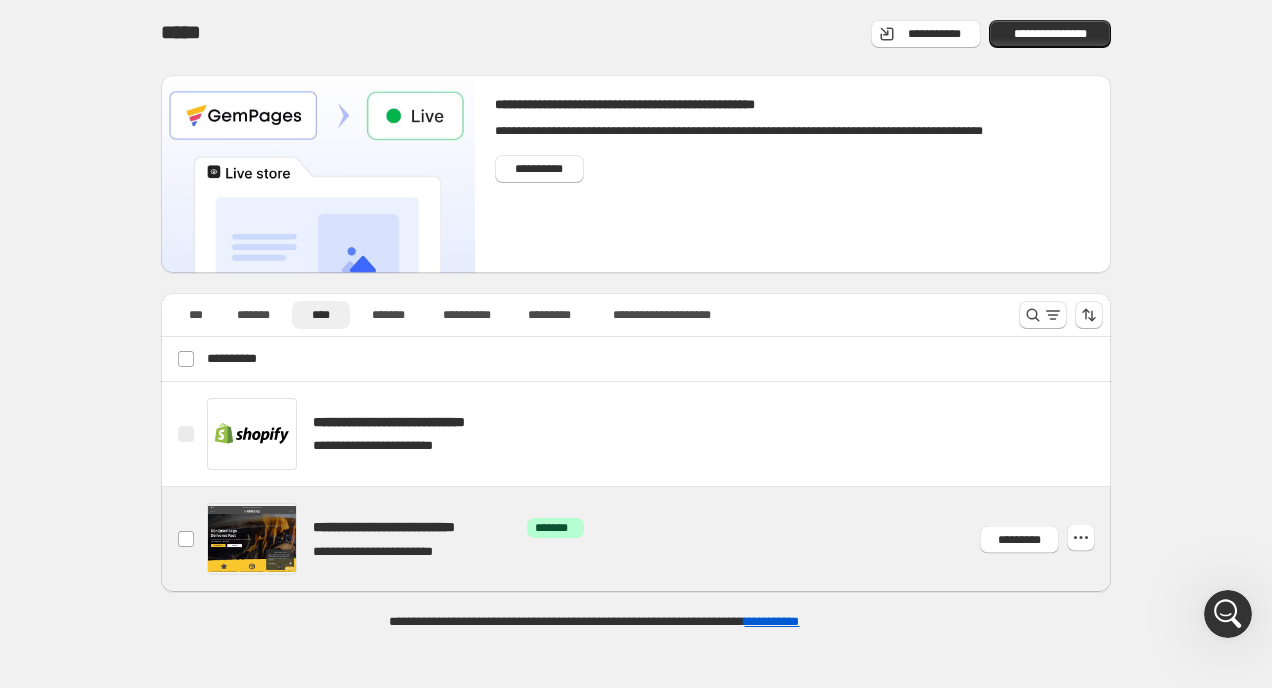 click at bounding box center (660, 539) 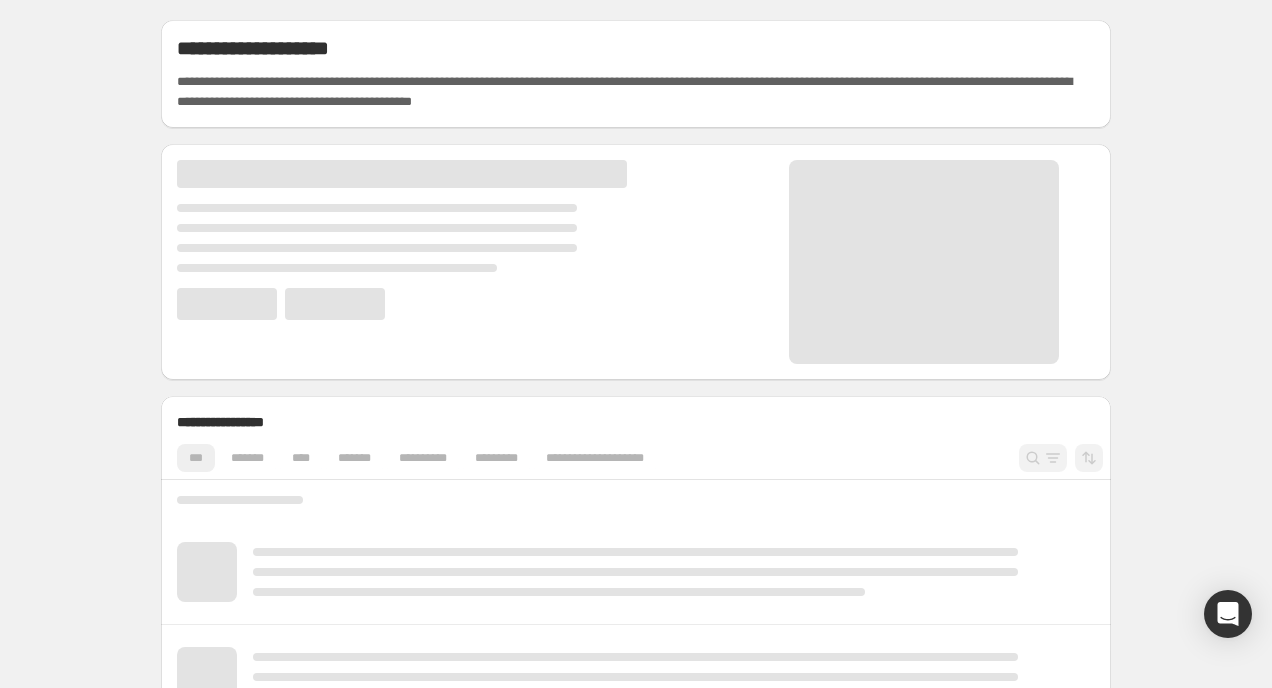 scroll, scrollTop: 0, scrollLeft: 0, axis: both 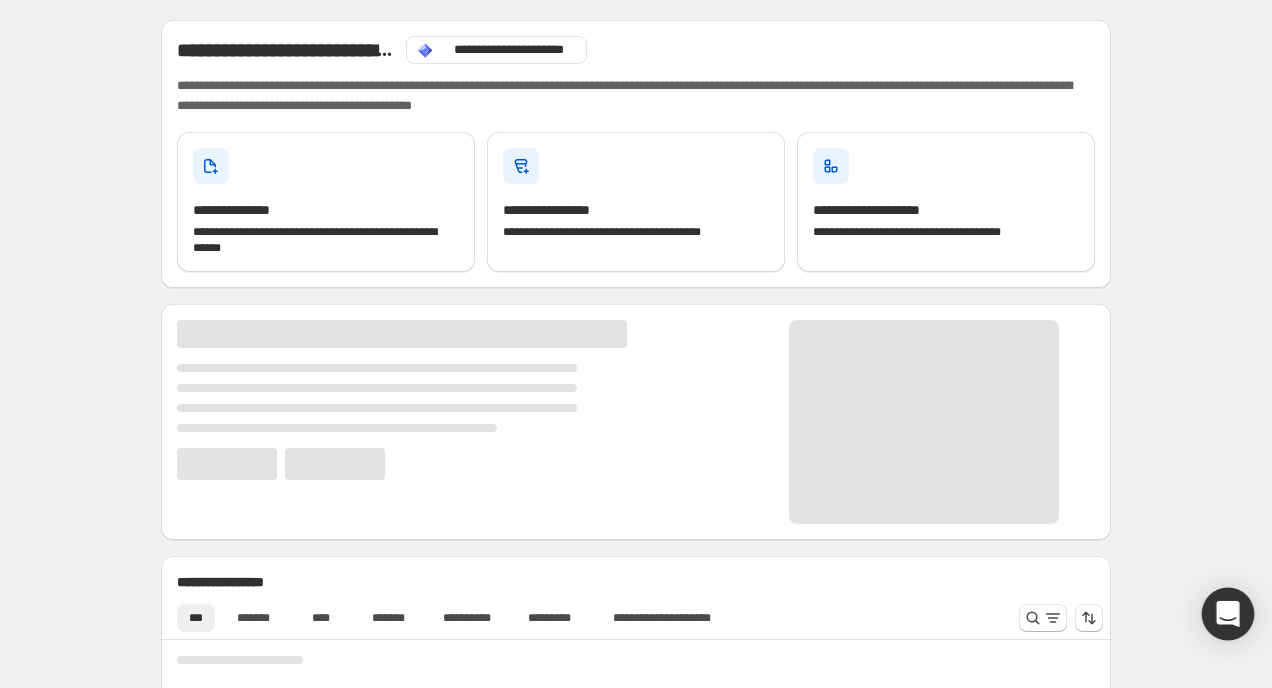 click at bounding box center [1228, 614] 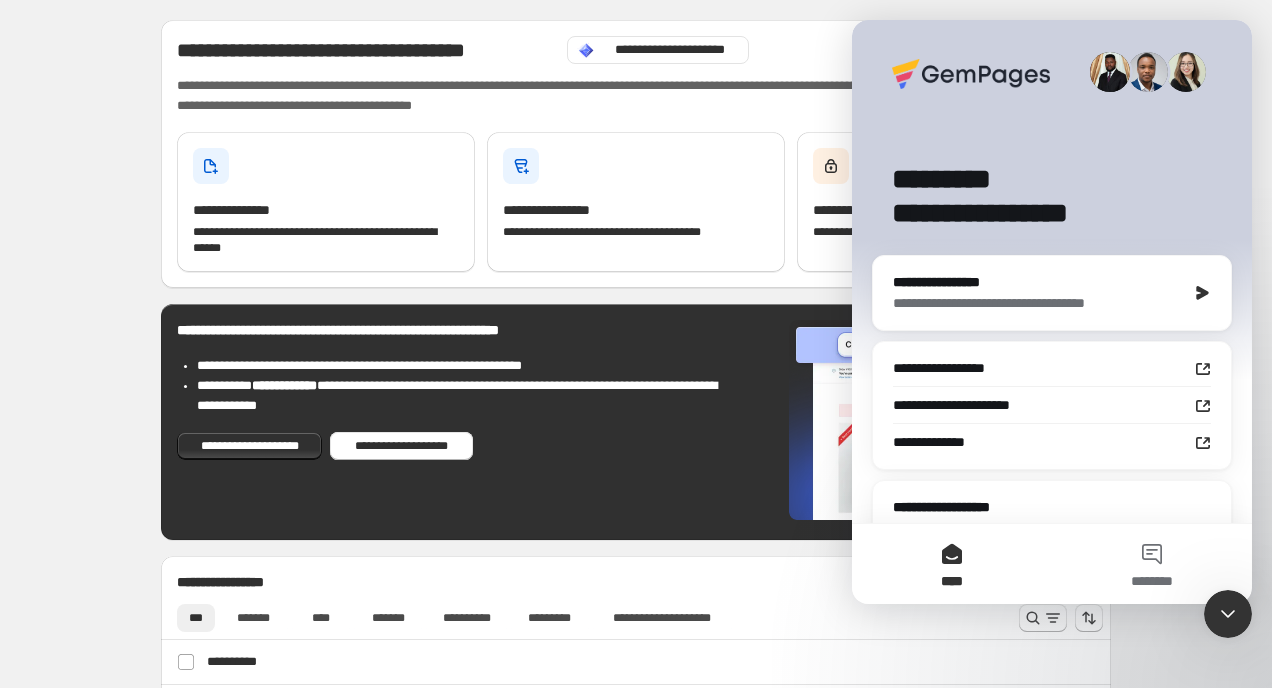 scroll, scrollTop: 0, scrollLeft: 0, axis: both 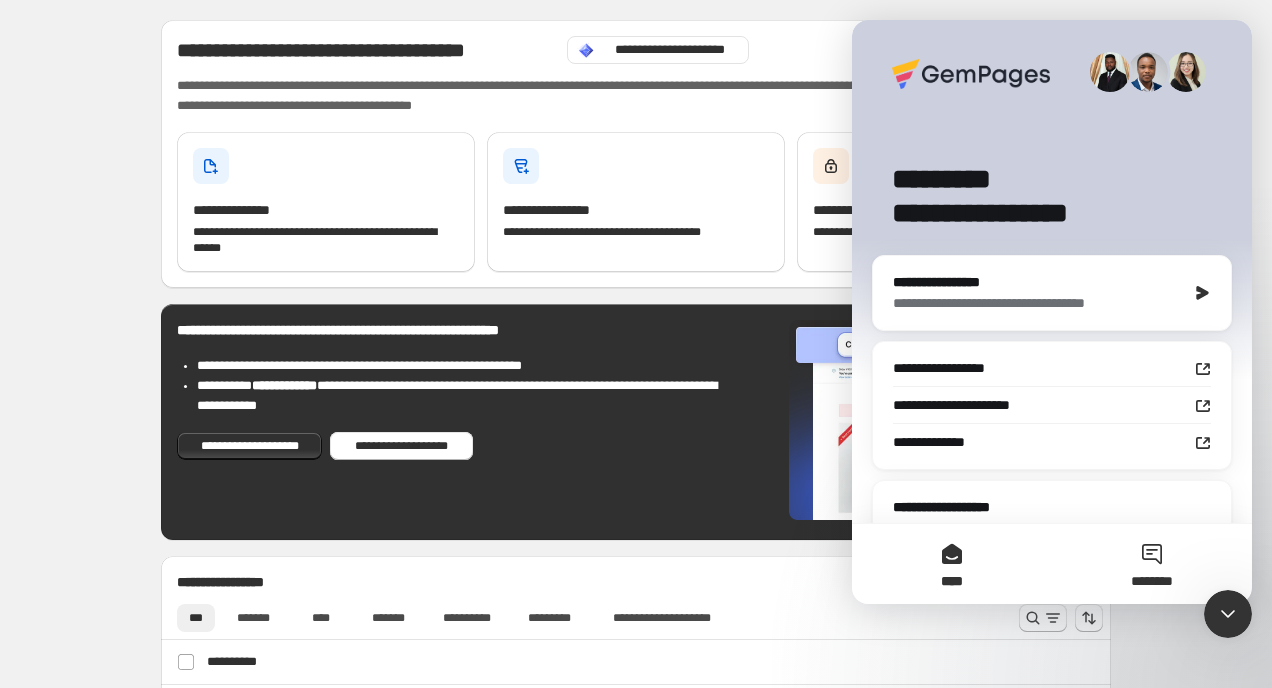 click on "********" at bounding box center (1152, 564) 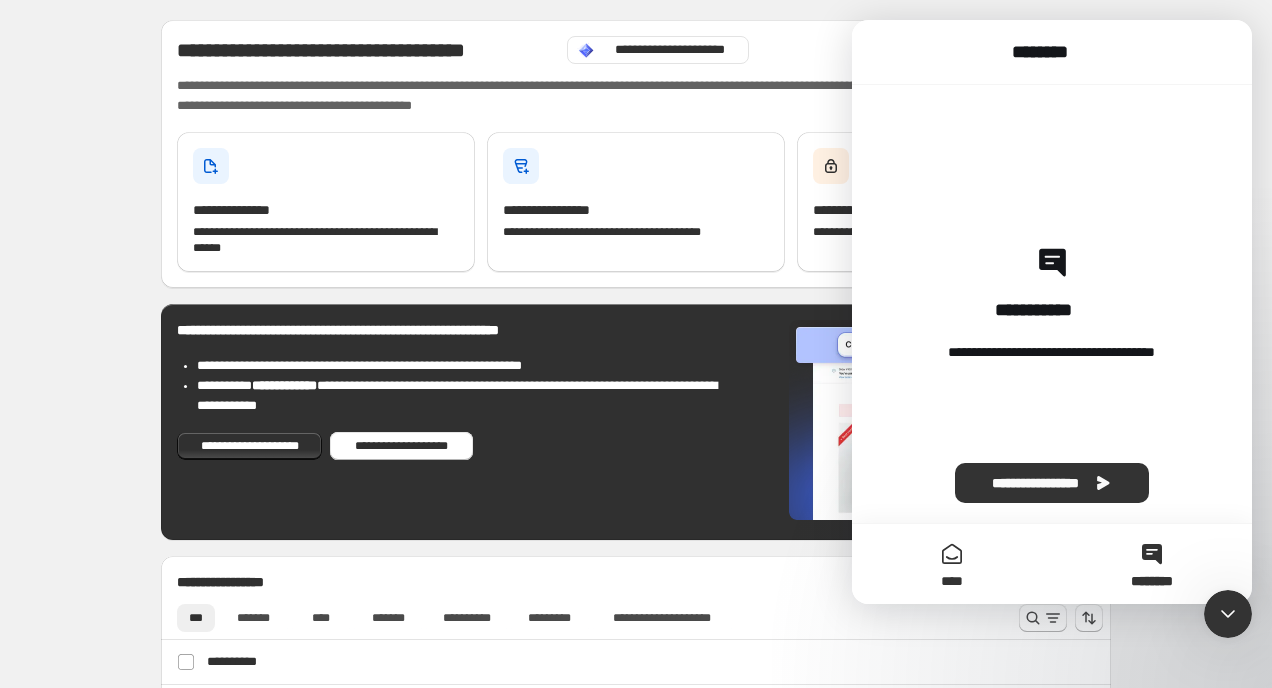 click on "****" at bounding box center (952, 564) 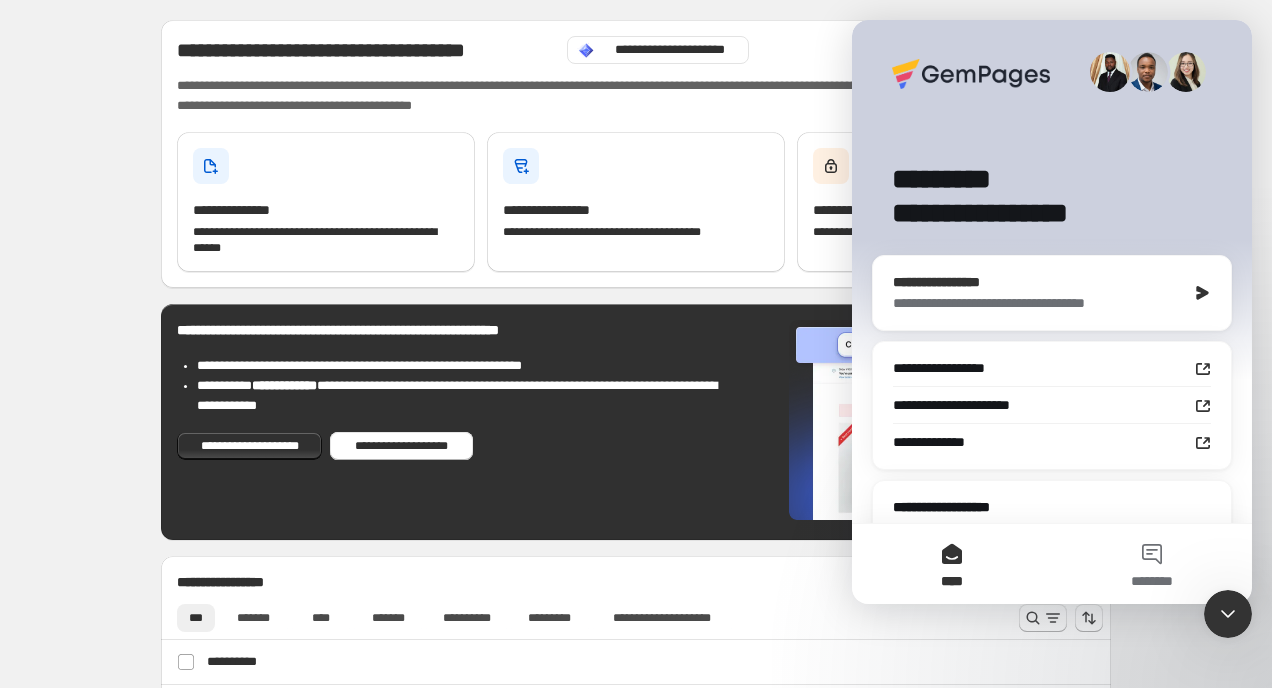 click on "**********" at bounding box center [1052, 293] 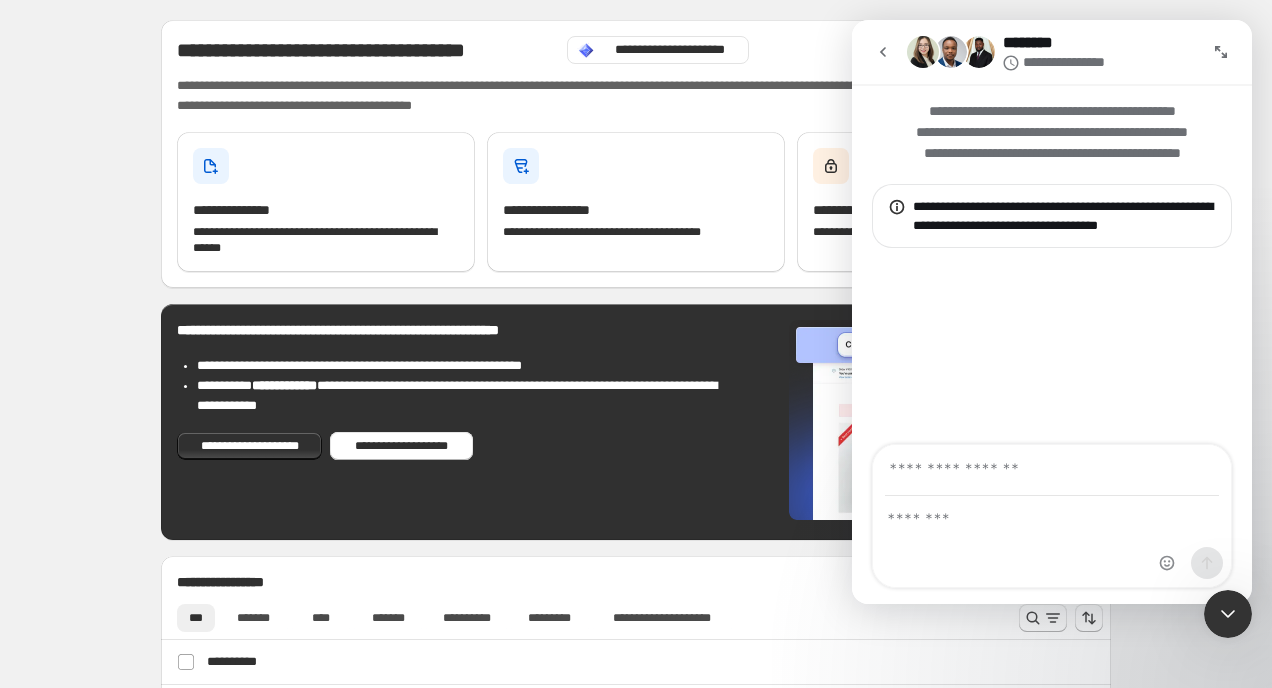 click 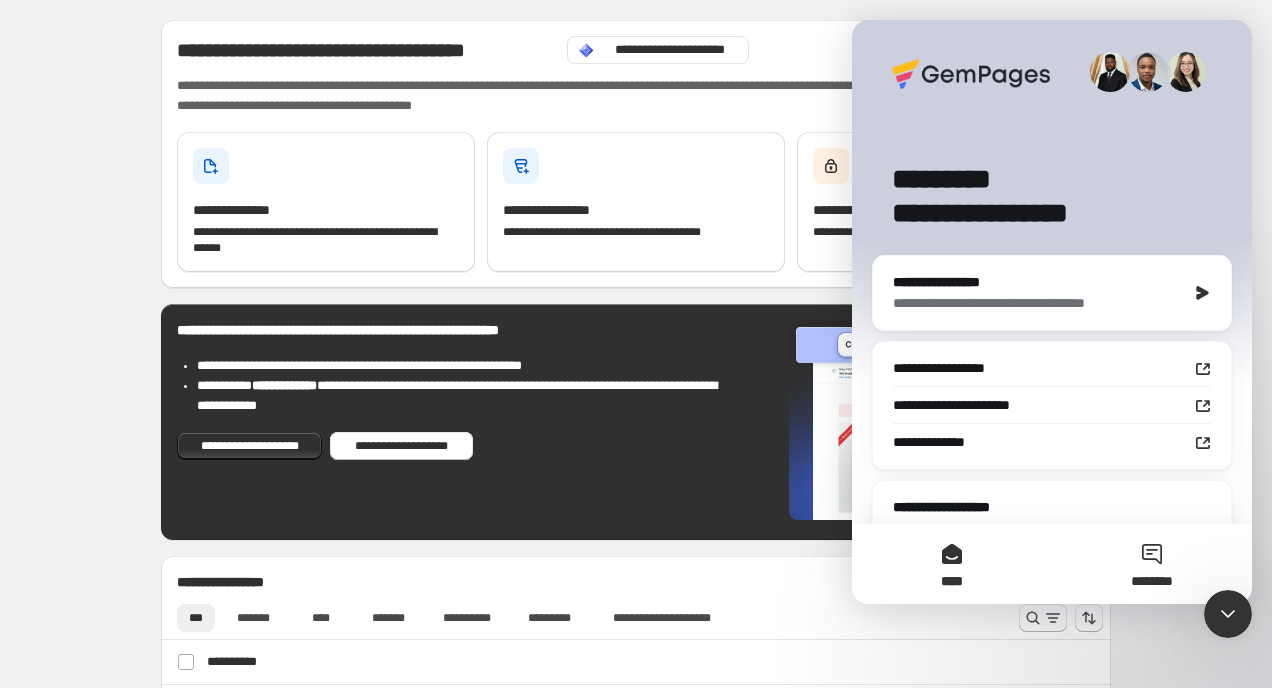 click on "********" at bounding box center [1152, 564] 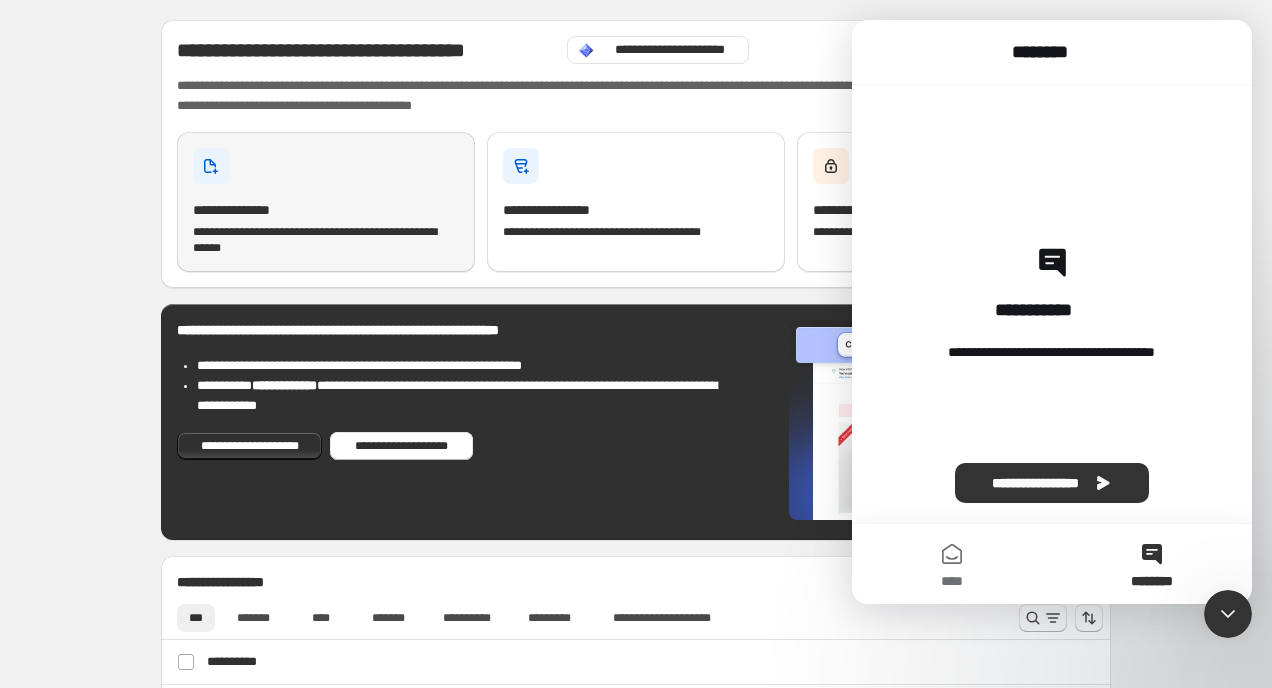 click on "**********" at bounding box center (326, 202) 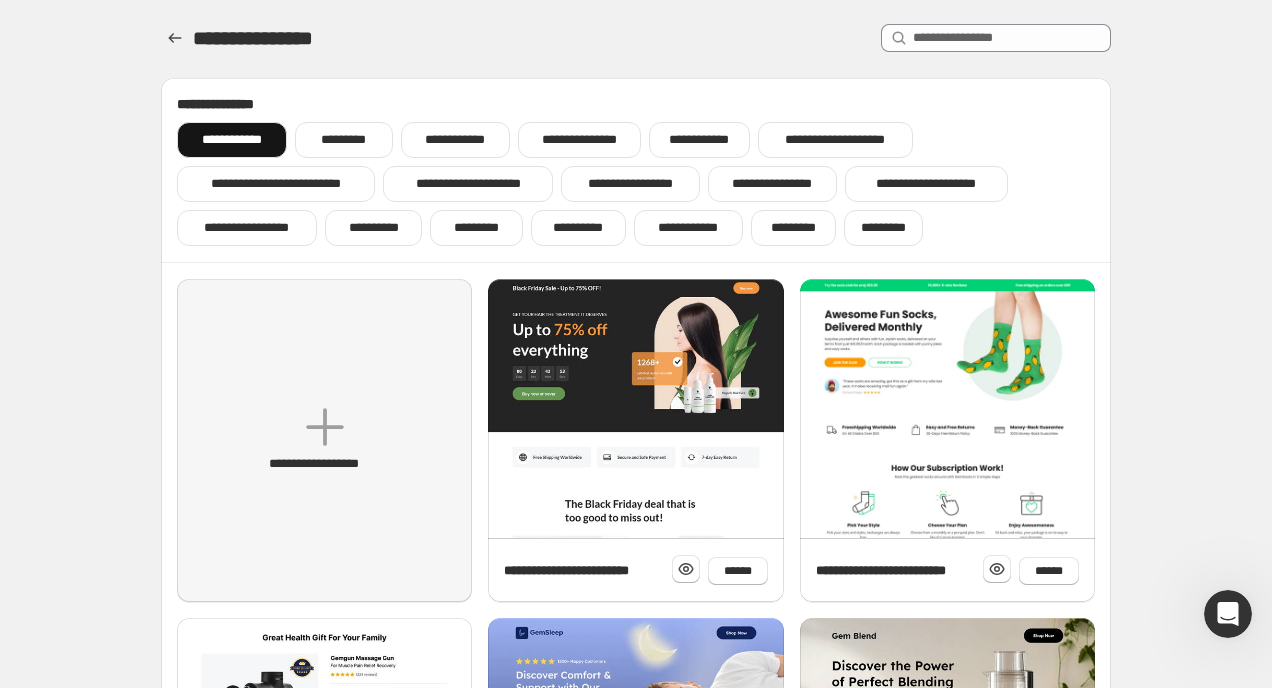 scroll, scrollTop: 0, scrollLeft: 0, axis: both 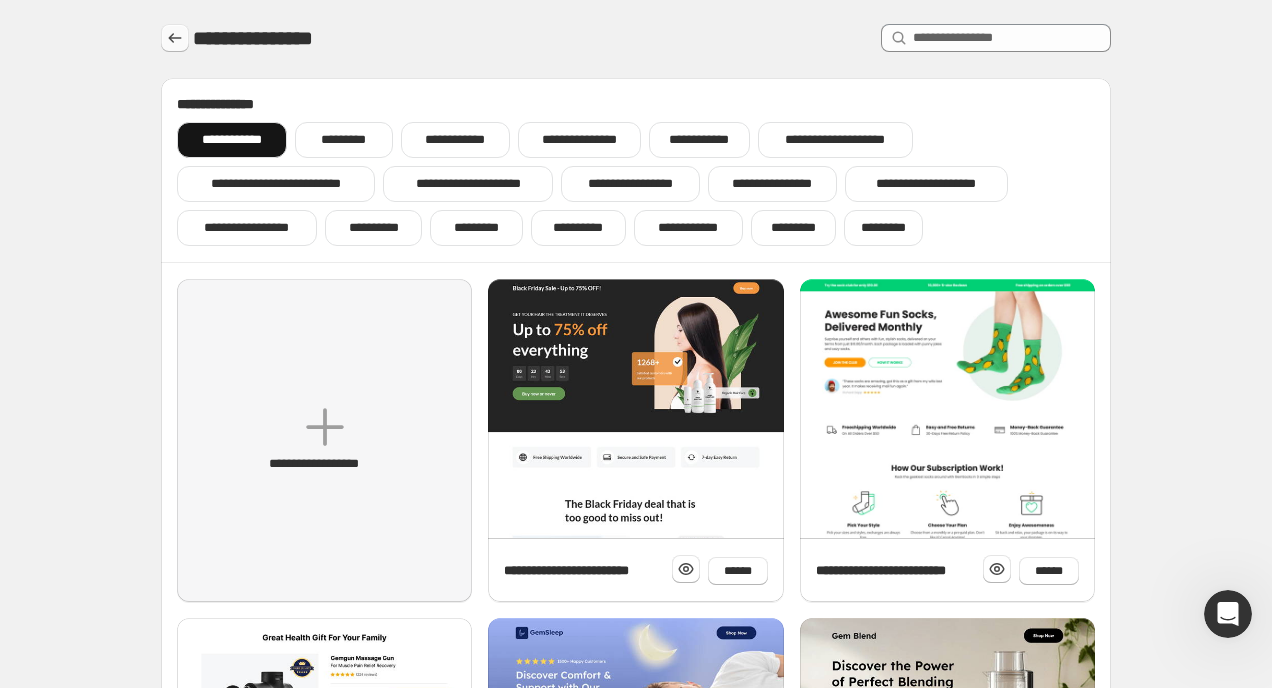 click 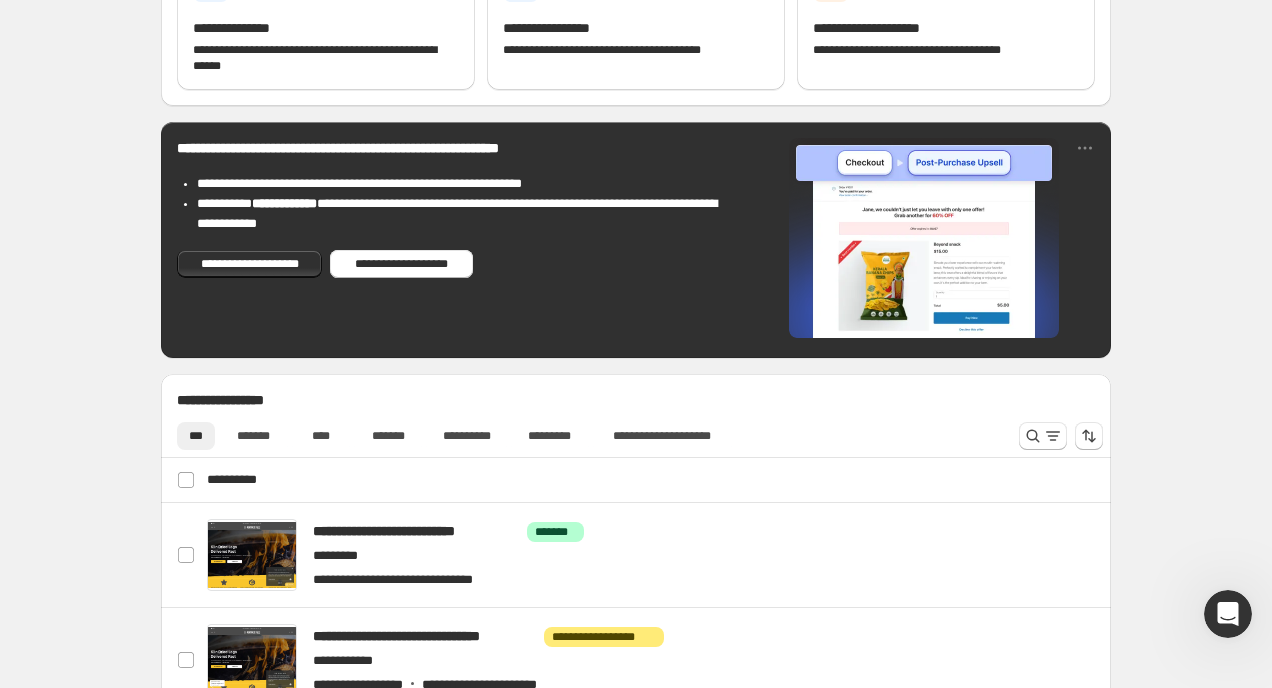 scroll, scrollTop: 211, scrollLeft: 0, axis: vertical 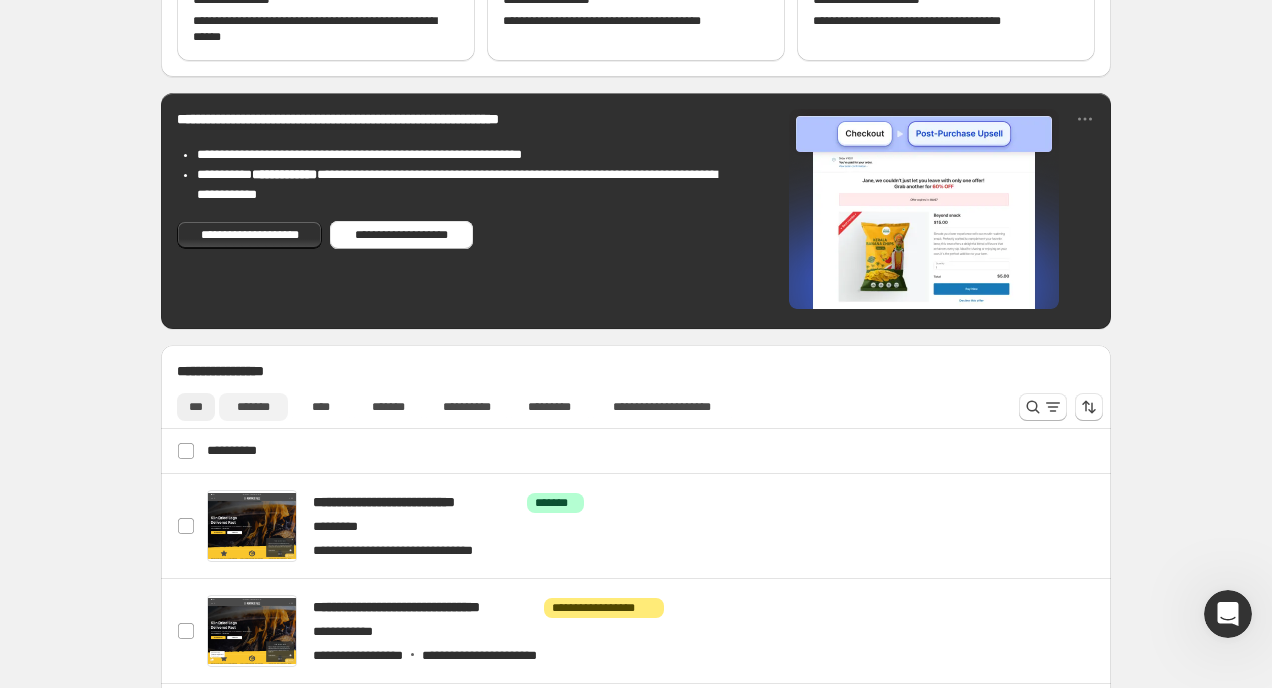 click on "*******" at bounding box center (253, 407) 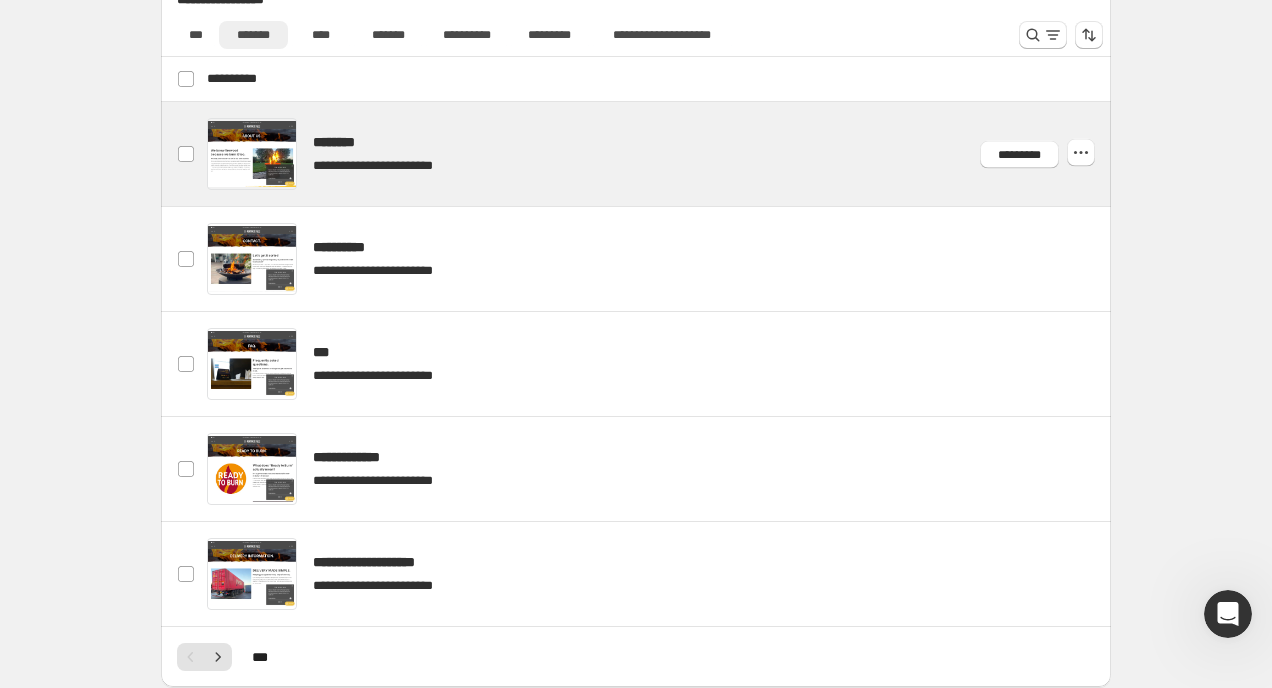 scroll, scrollTop: 630, scrollLeft: 0, axis: vertical 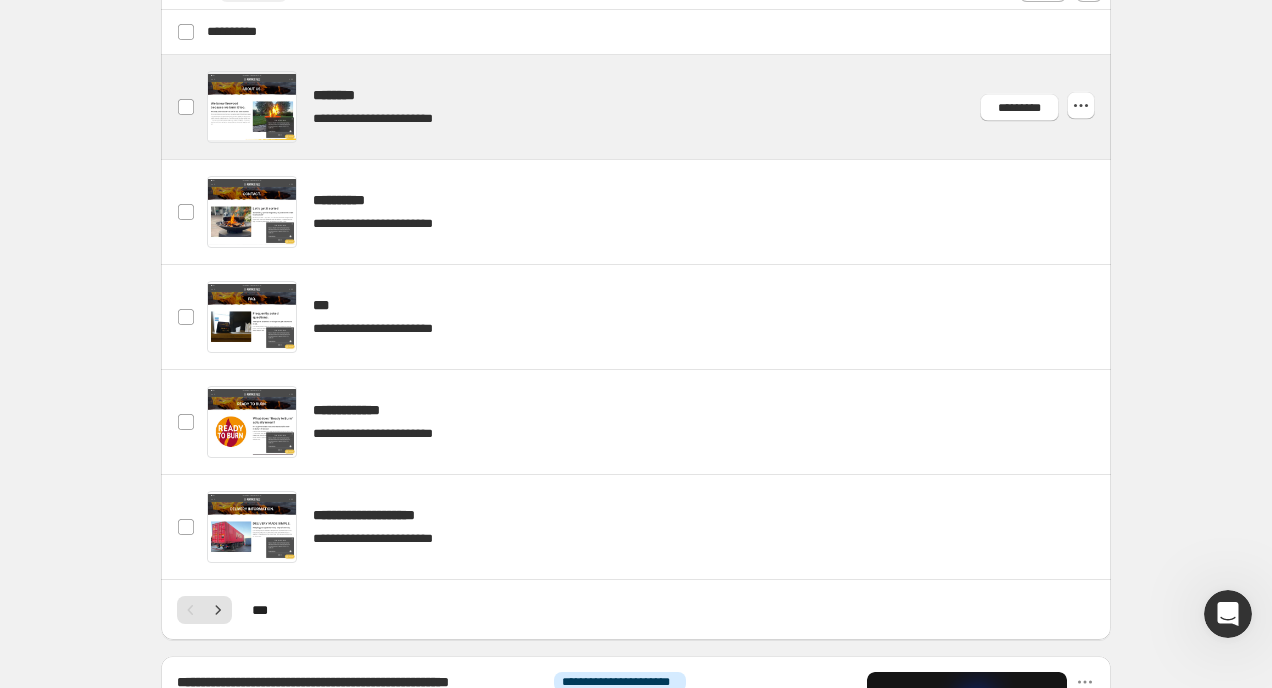 click at bounding box center (660, 107) 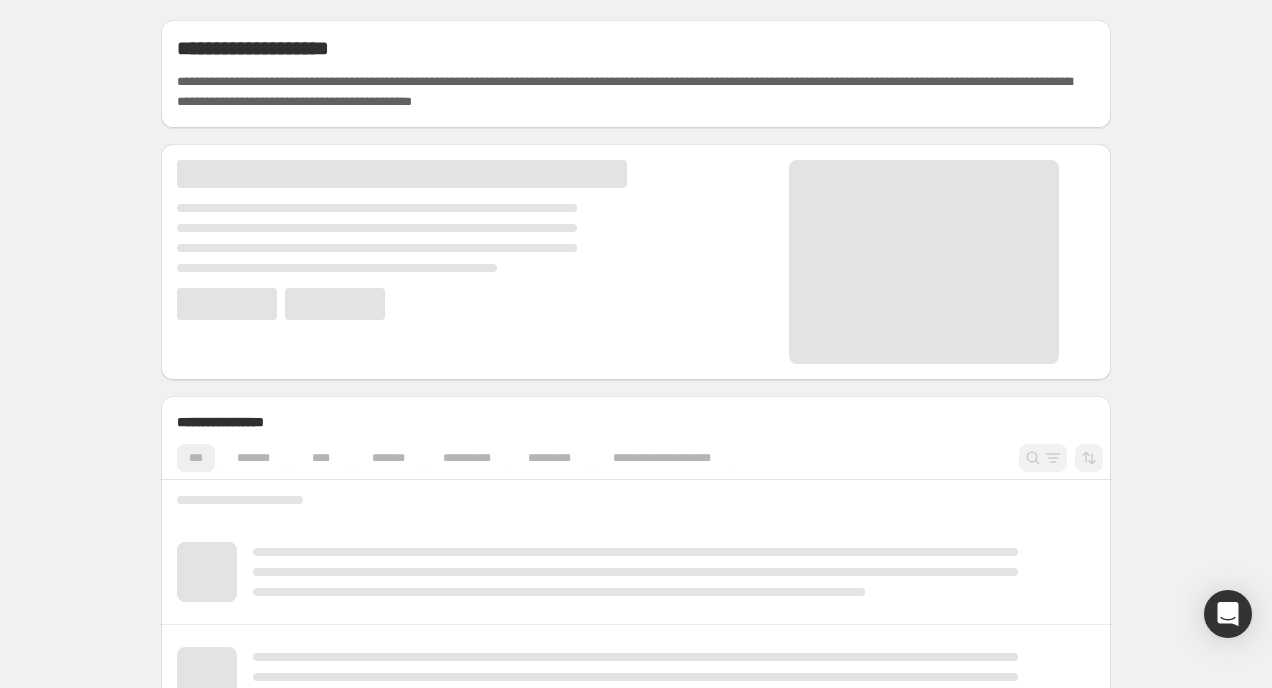 scroll, scrollTop: 0, scrollLeft: 0, axis: both 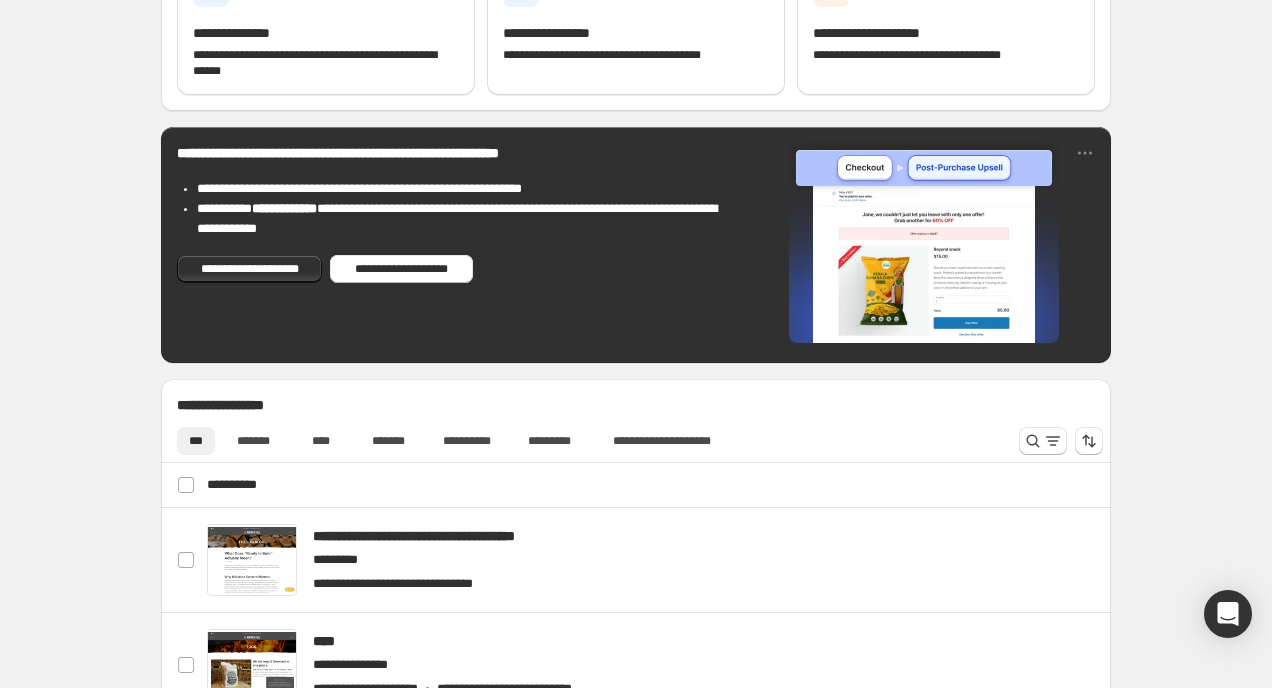 select on "*****" 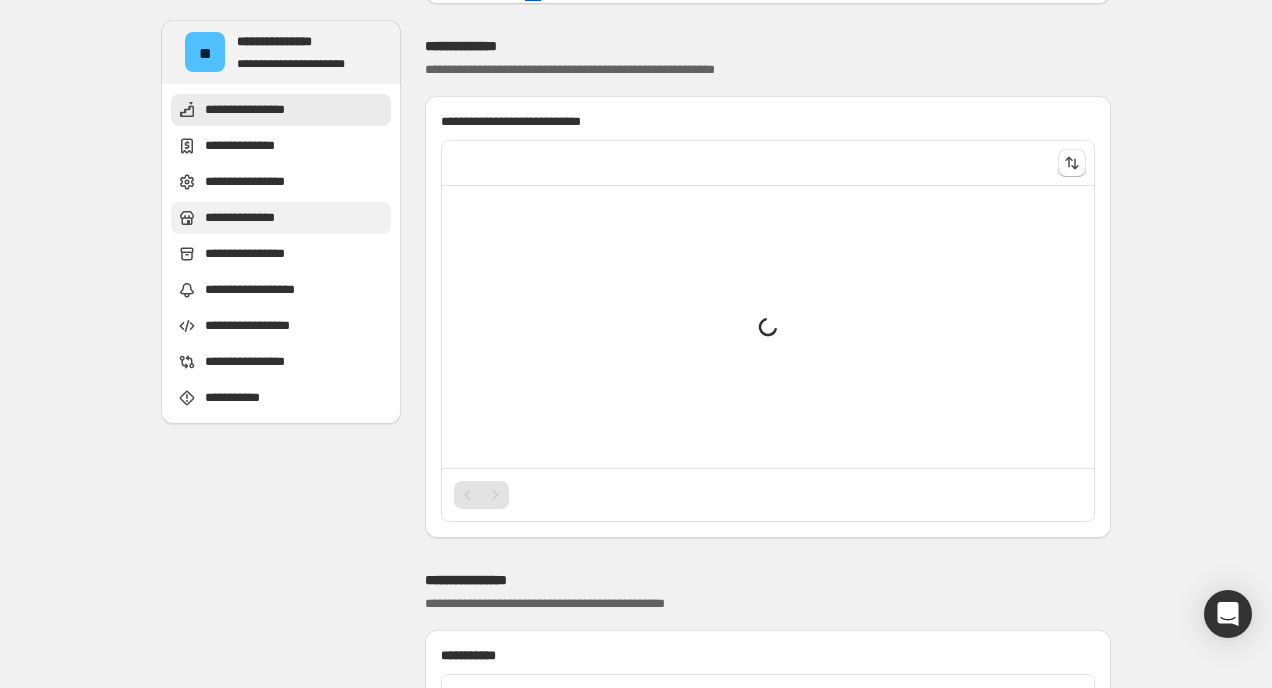 scroll, scrollTop: 0, scrollLeft: 0, axis: both 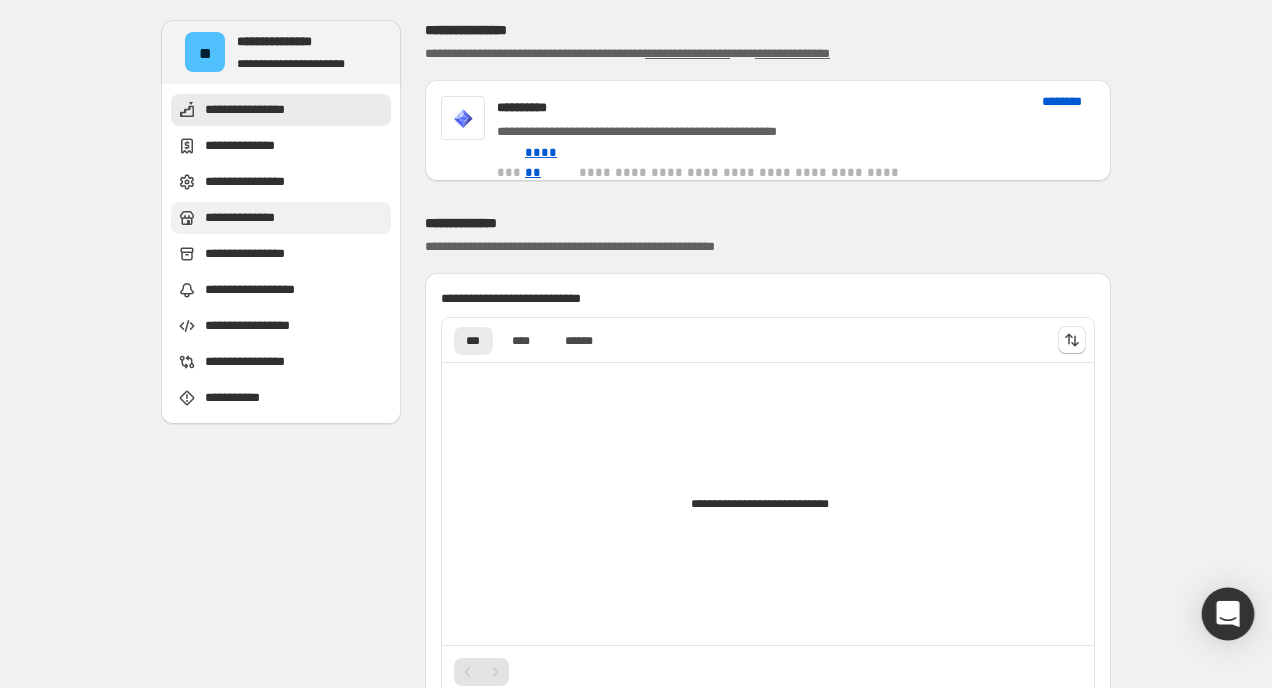 click at bounding box center [1228, 614] 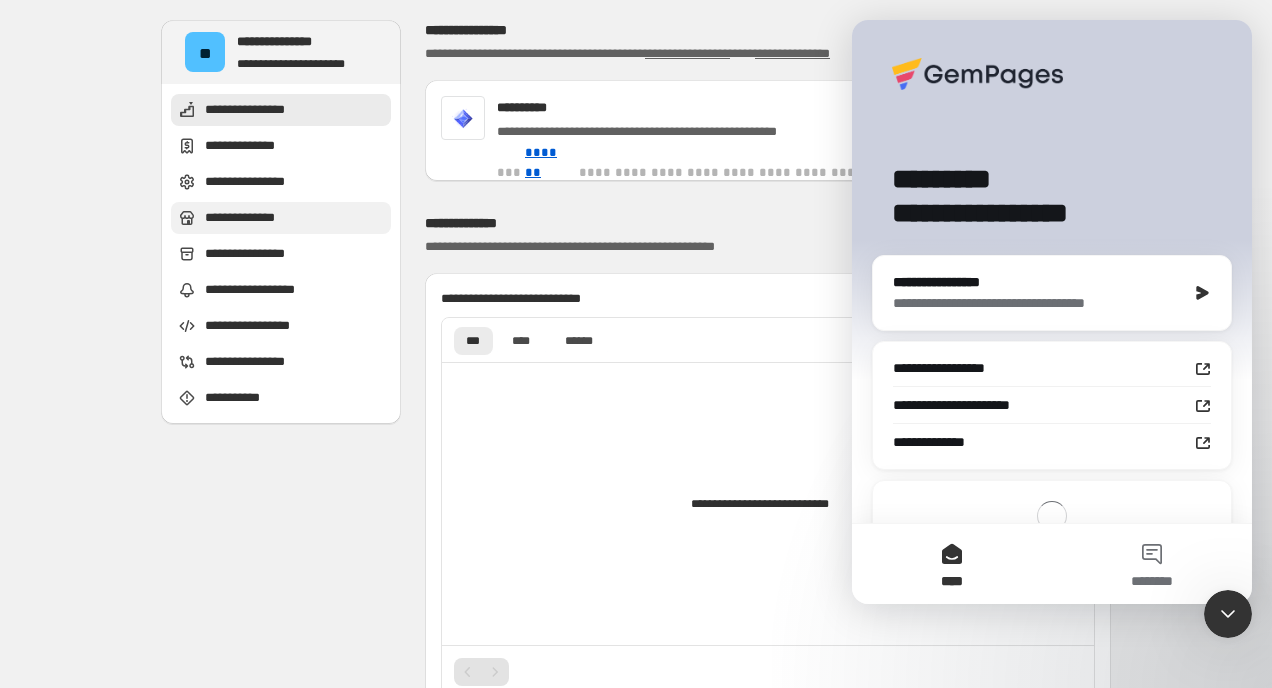 scroll, scrollTop: 0, scrollLeft: 0, axis: both 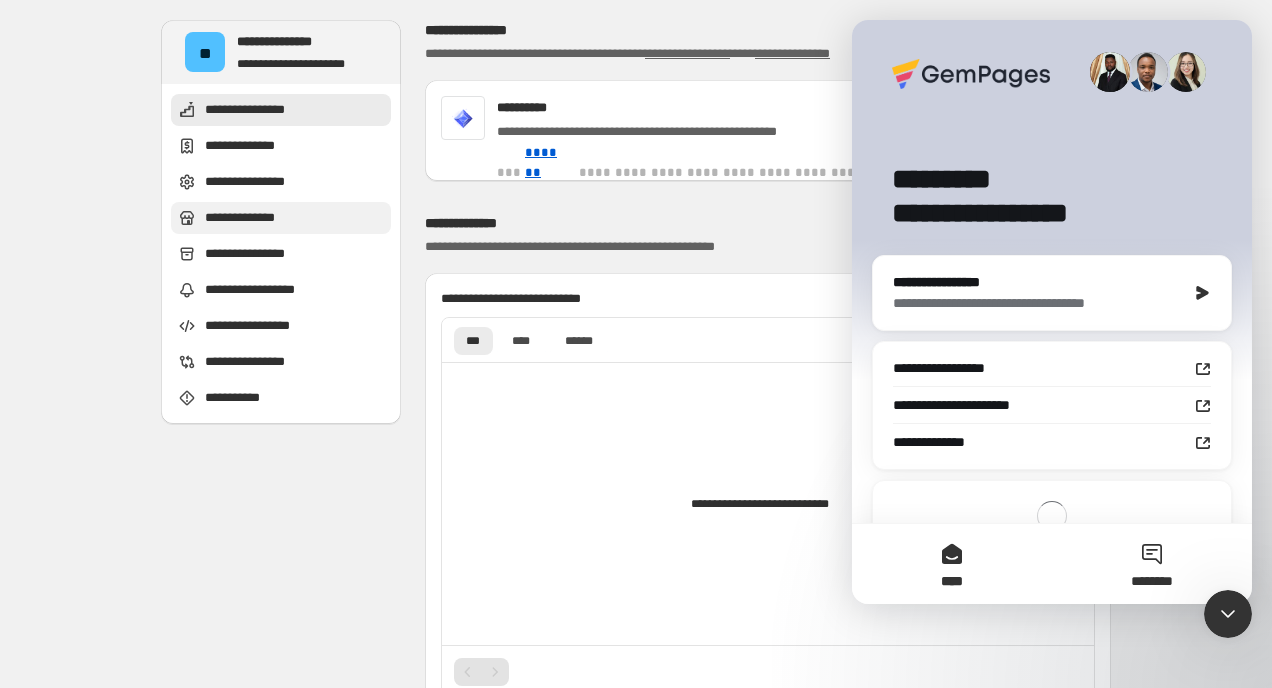 click on "********" at bounding box center (1151, 581) 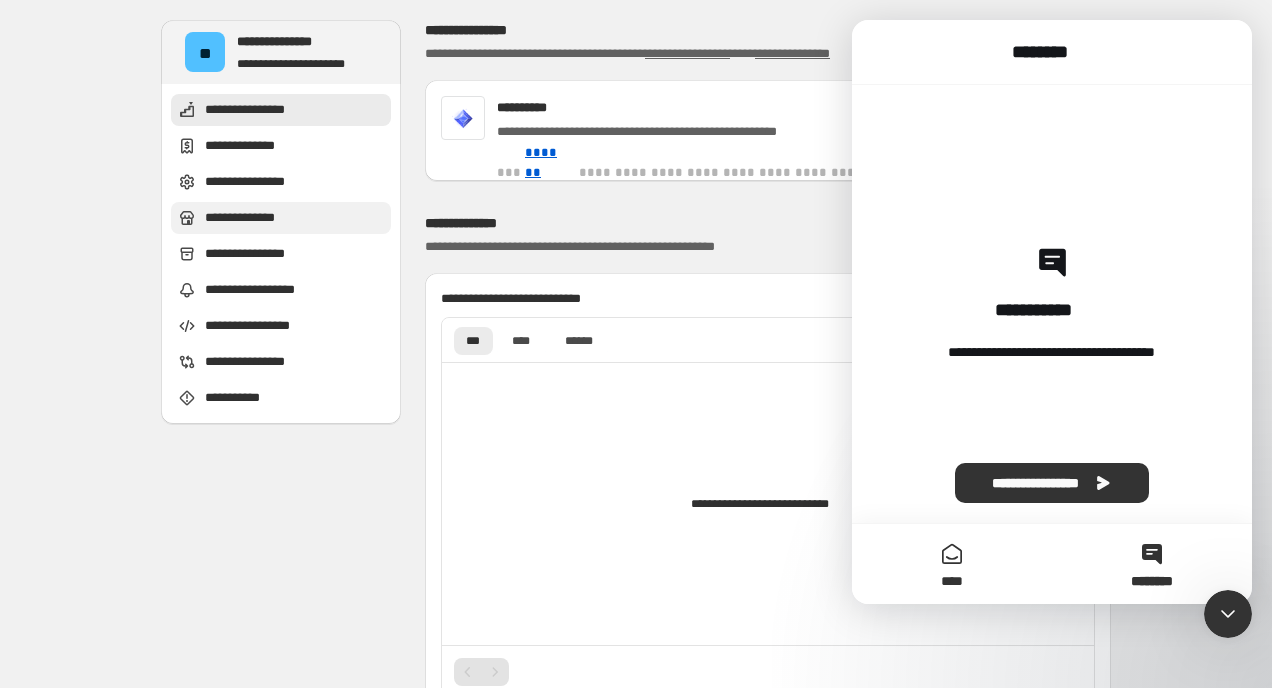 click on "****" at bounding box center (952, 564) 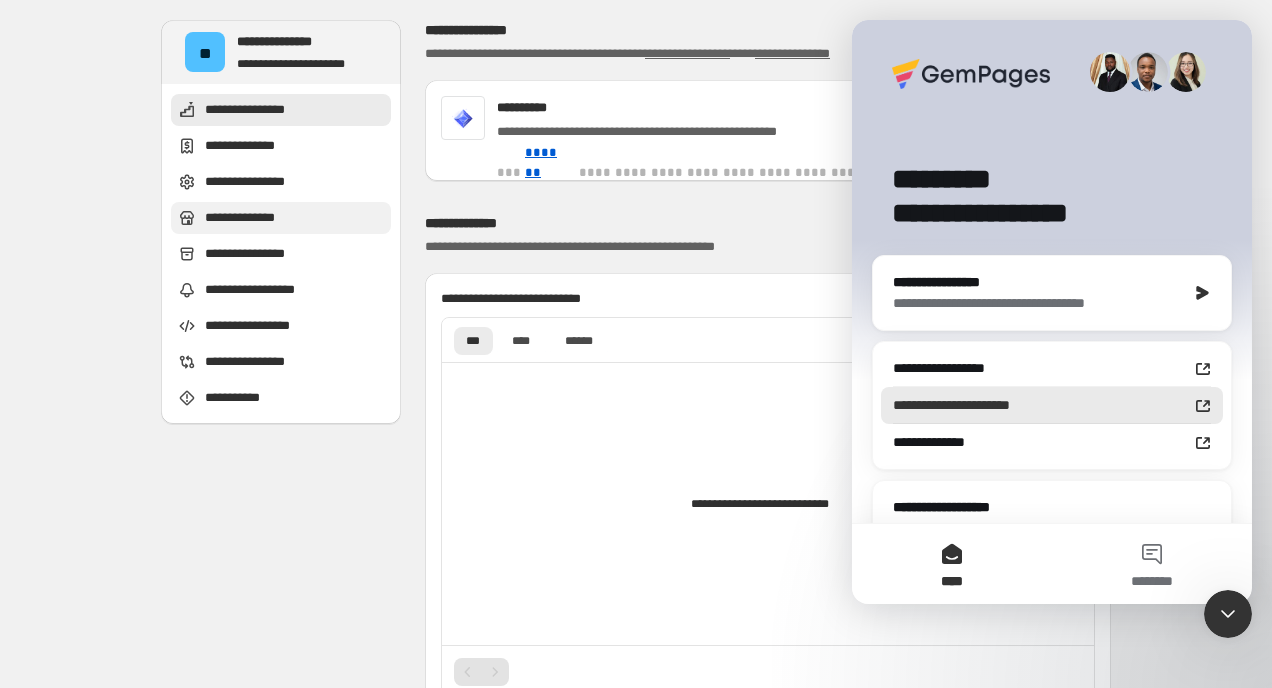 scroll, scrollTop: 0, scrollLeft: 0, axis: both 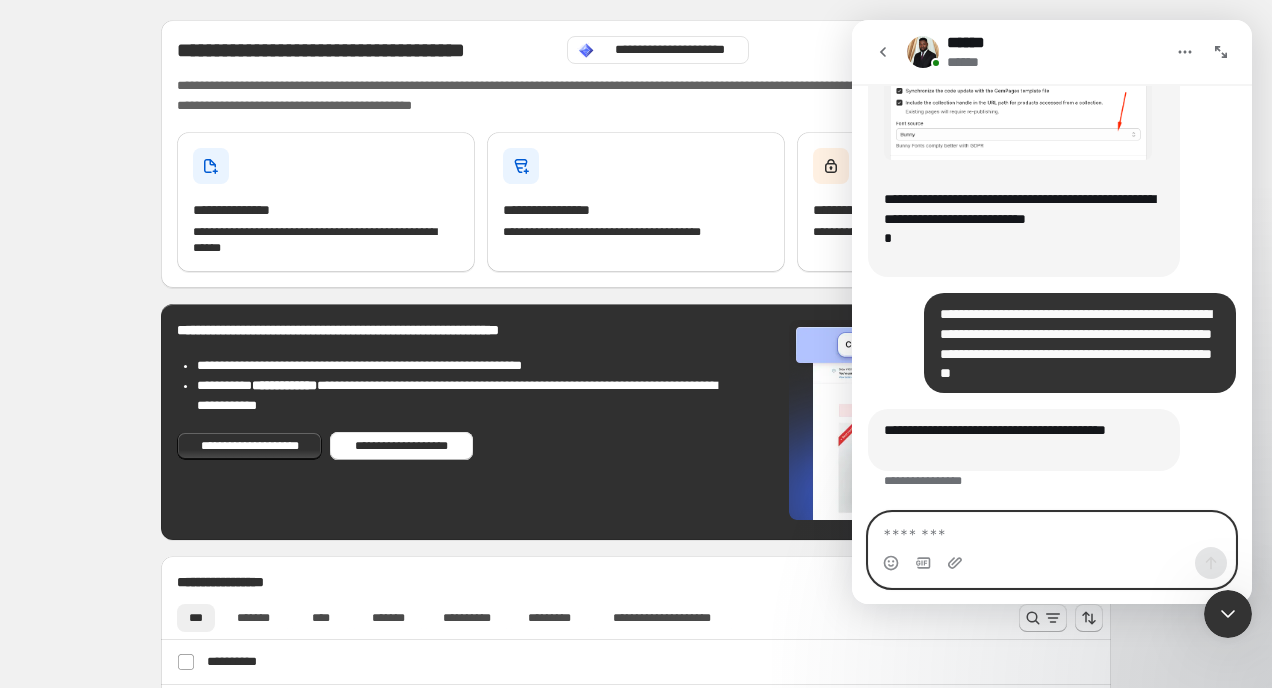 click at bounding box center (1052, 530) 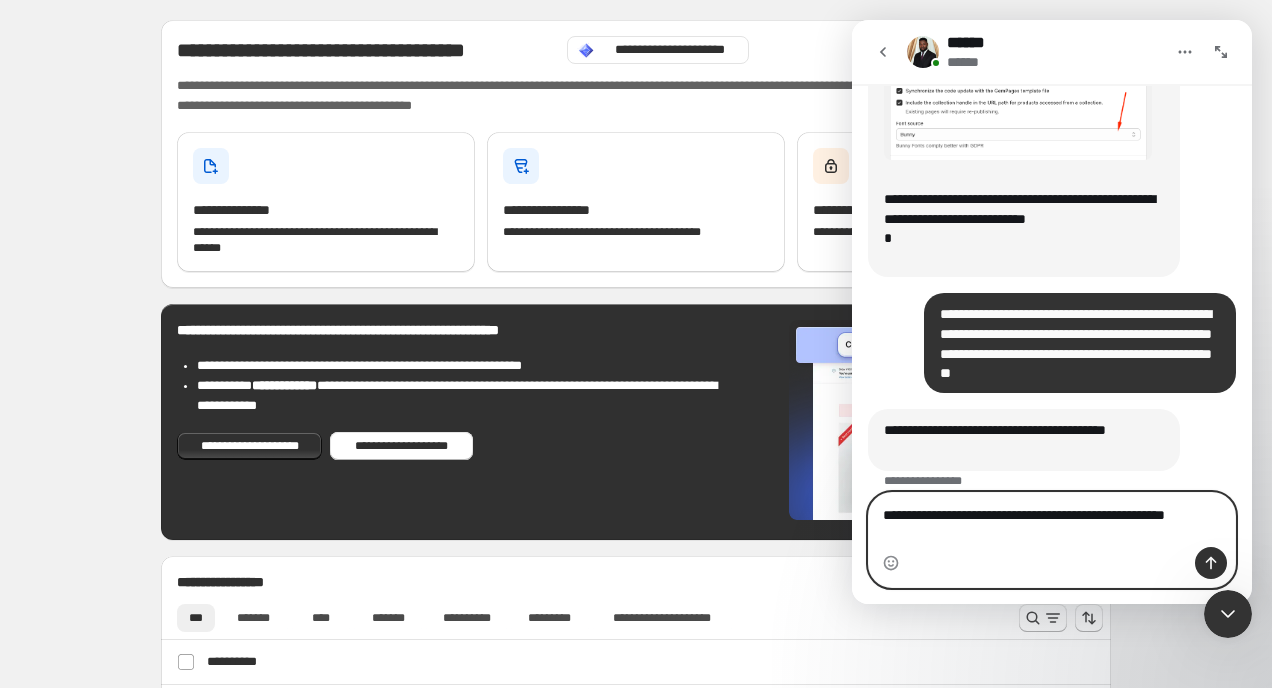 scroll, scrollTop: 1590, scrollLeft: 0, axis: vertical 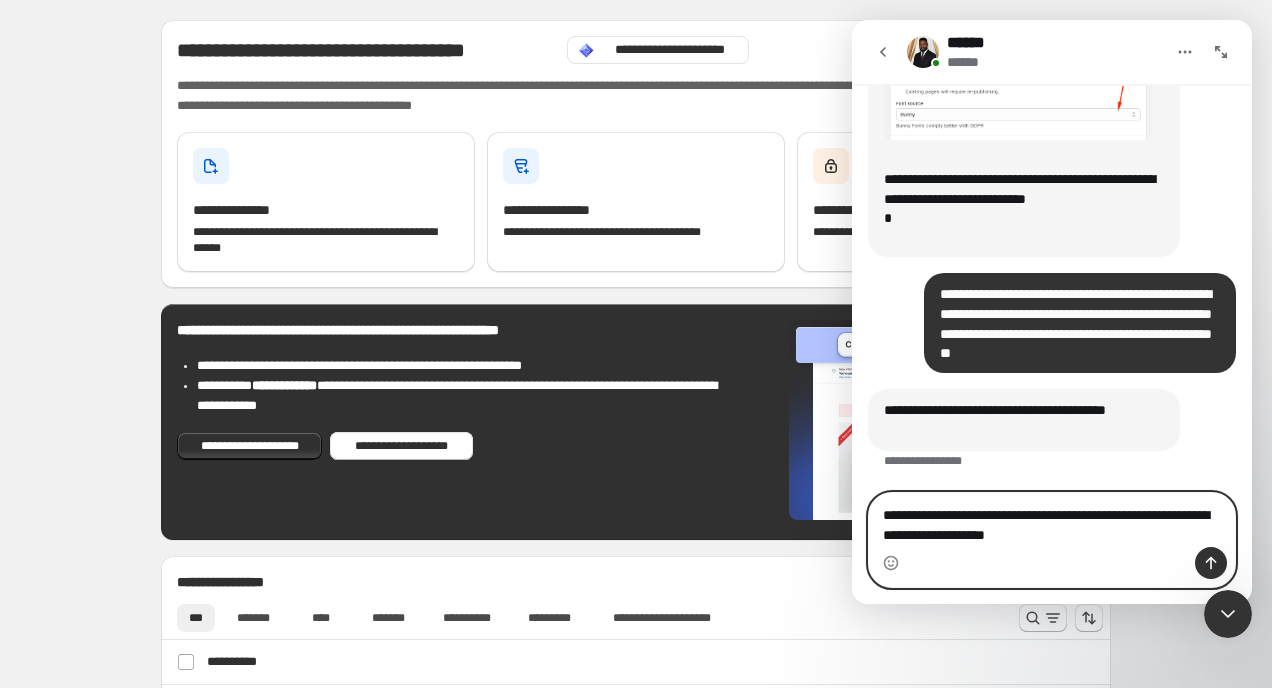 type on "**********" 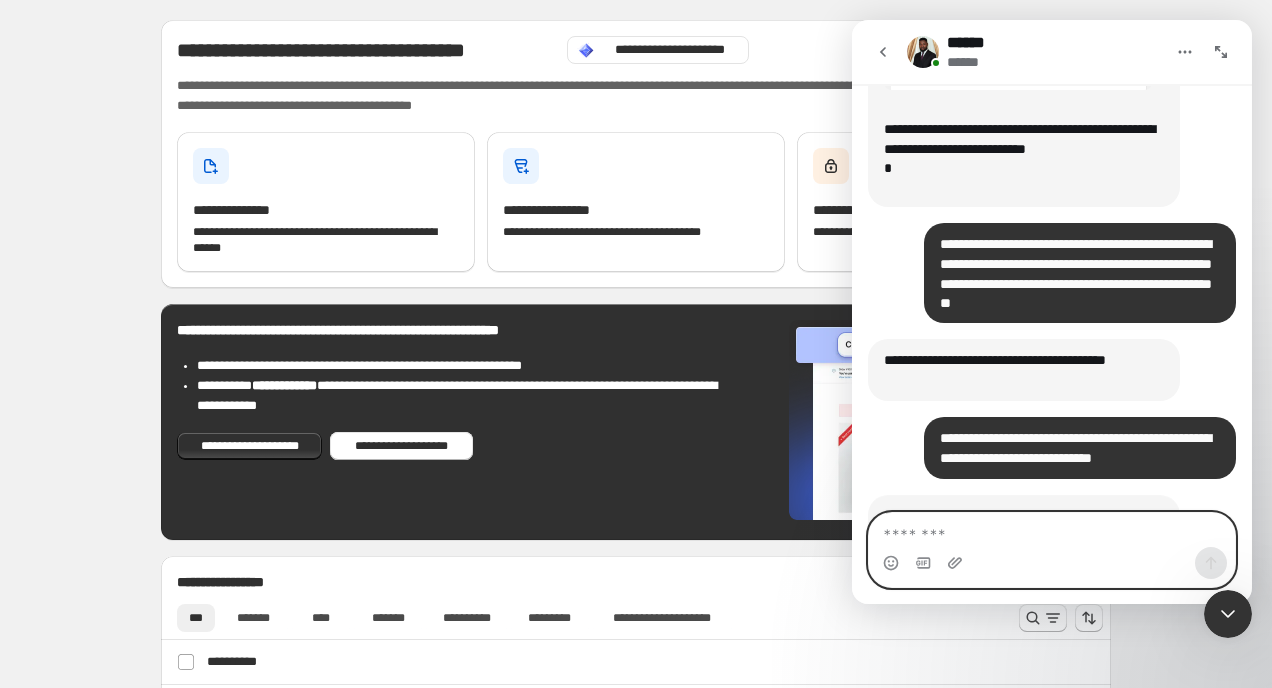 scroll, scrollTop: 1726, scrollLeft: 0, axis: vertical 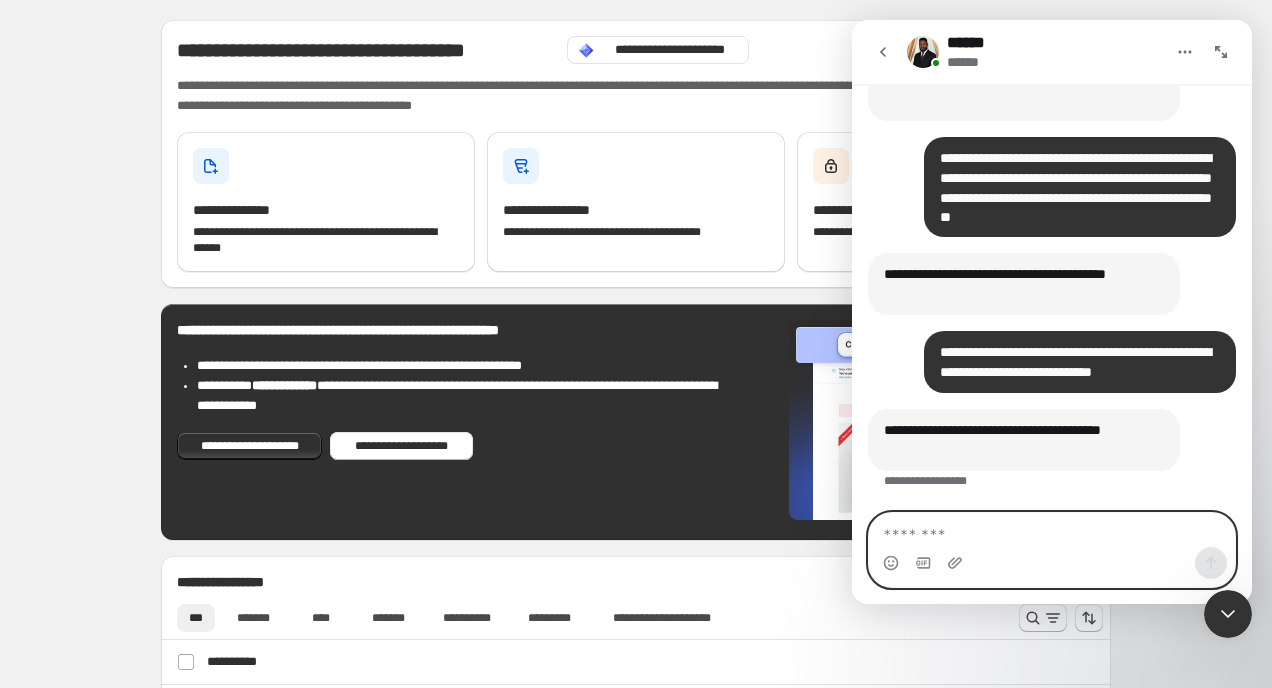 paste on "**********" 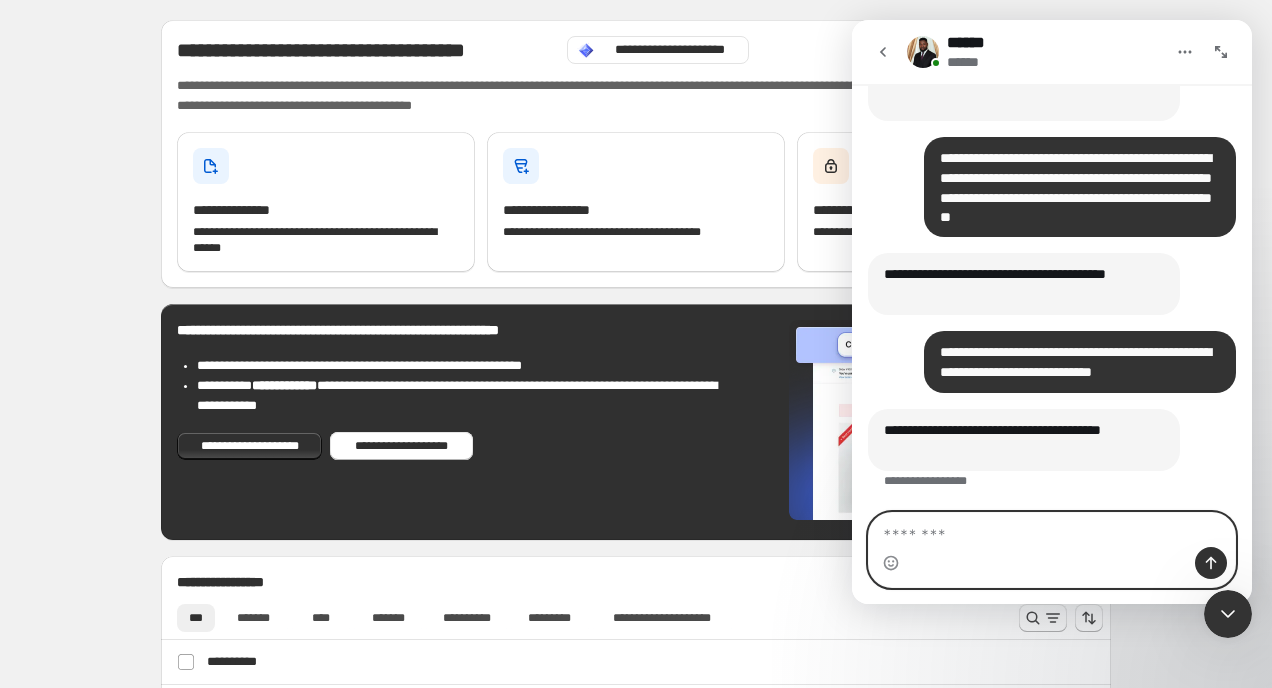 type on "**********" 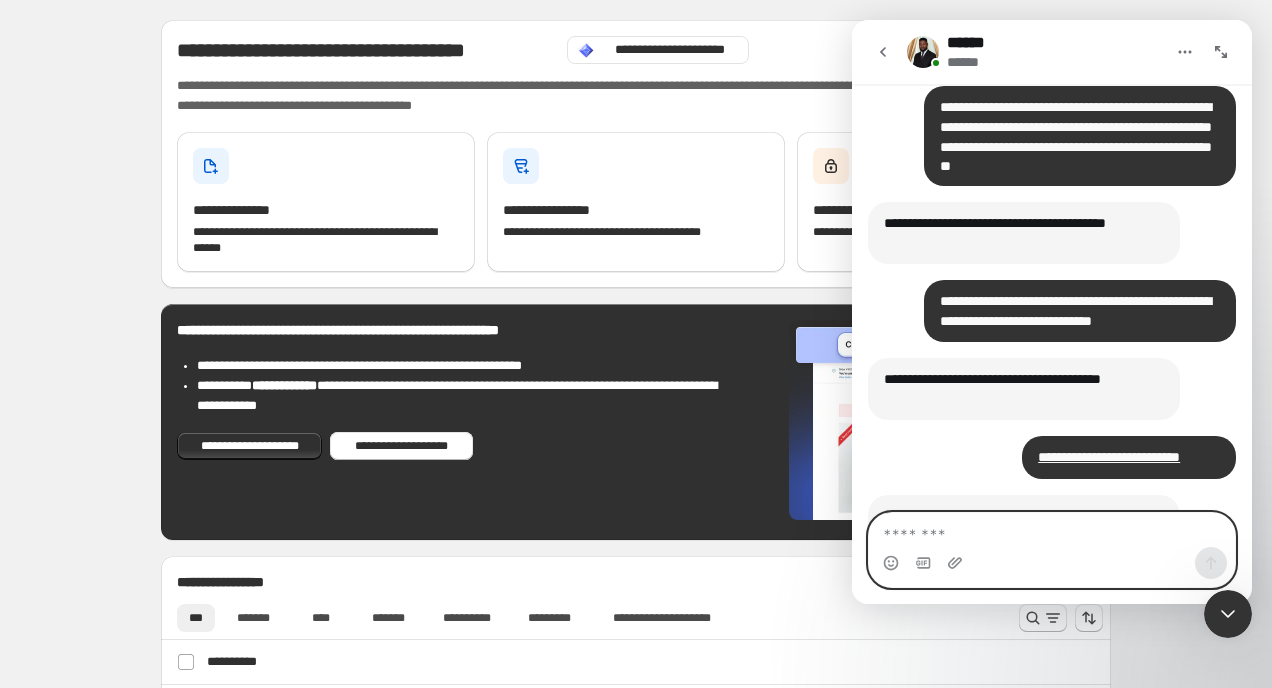 scroll, scrollTop: 2150, scrollLeft: 0, axis: vertical 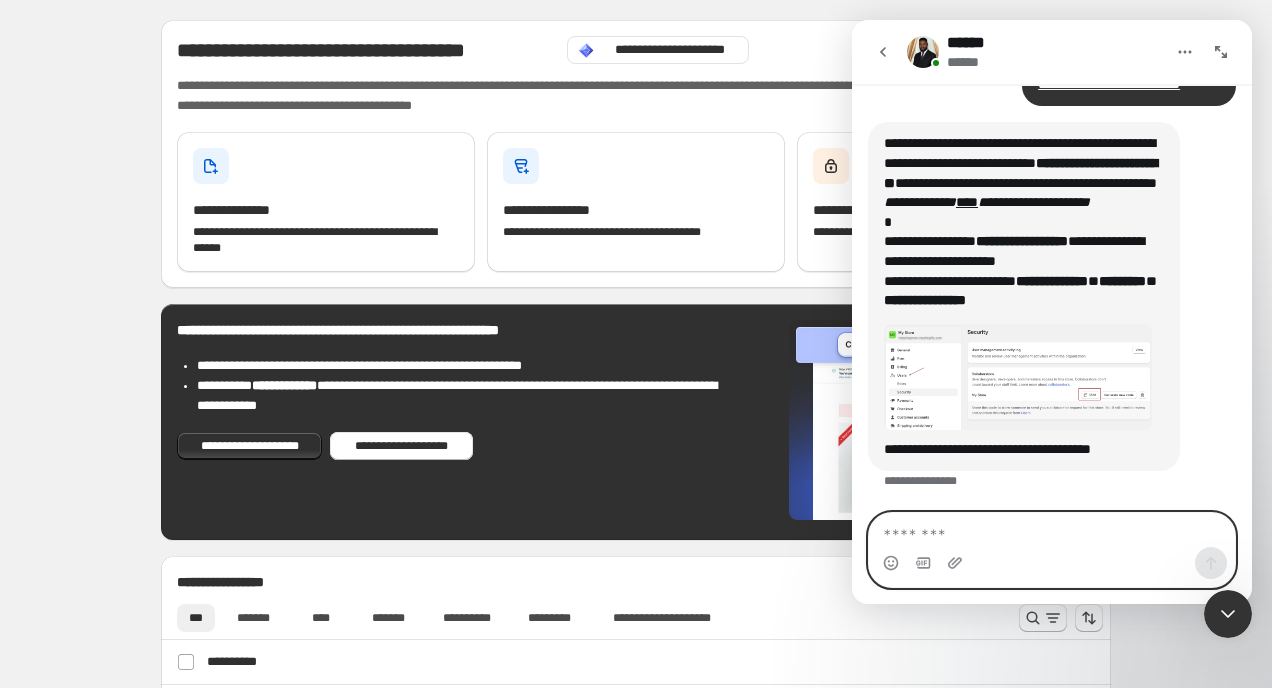 paste on "****" 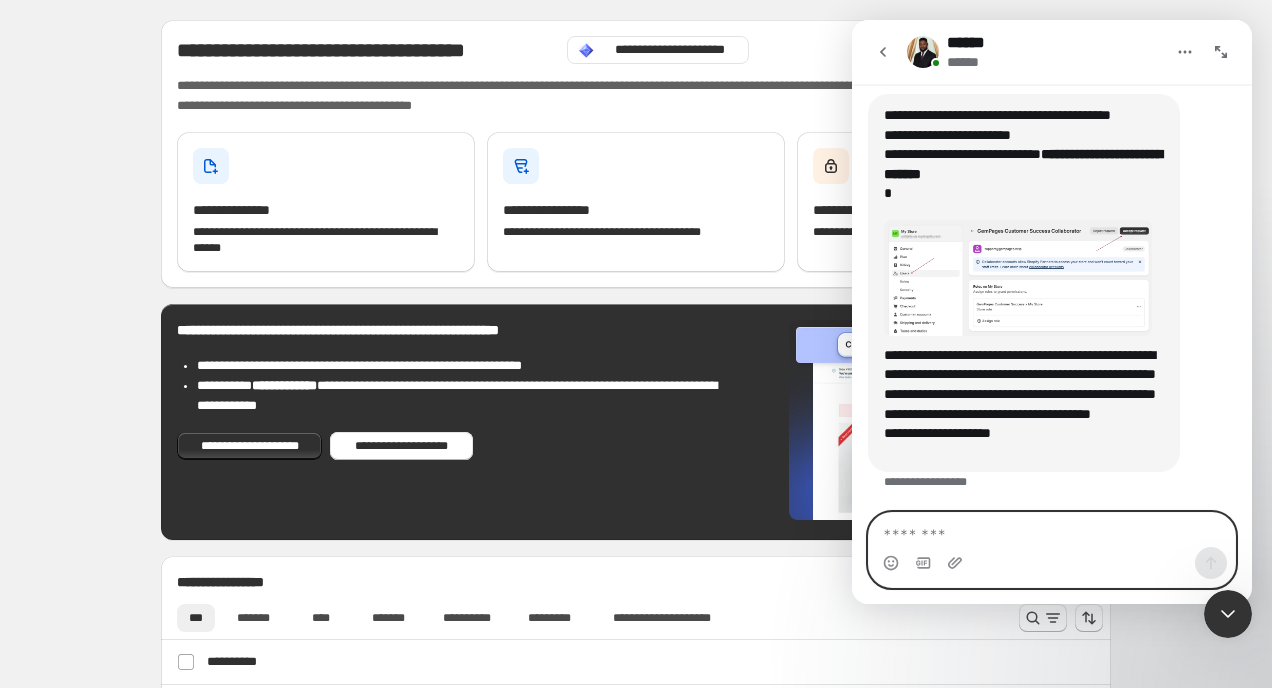 scroll, scrollTop: 2602, scrollLeft: 0, axis: vertical 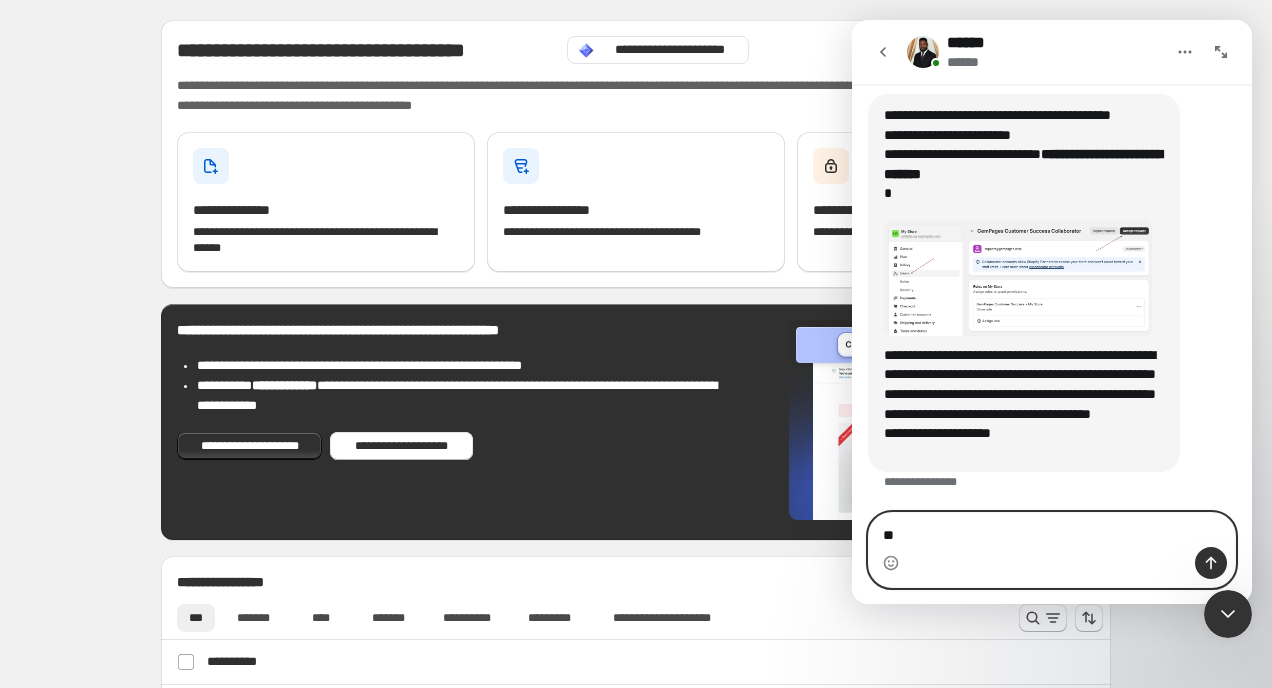 type on "*" 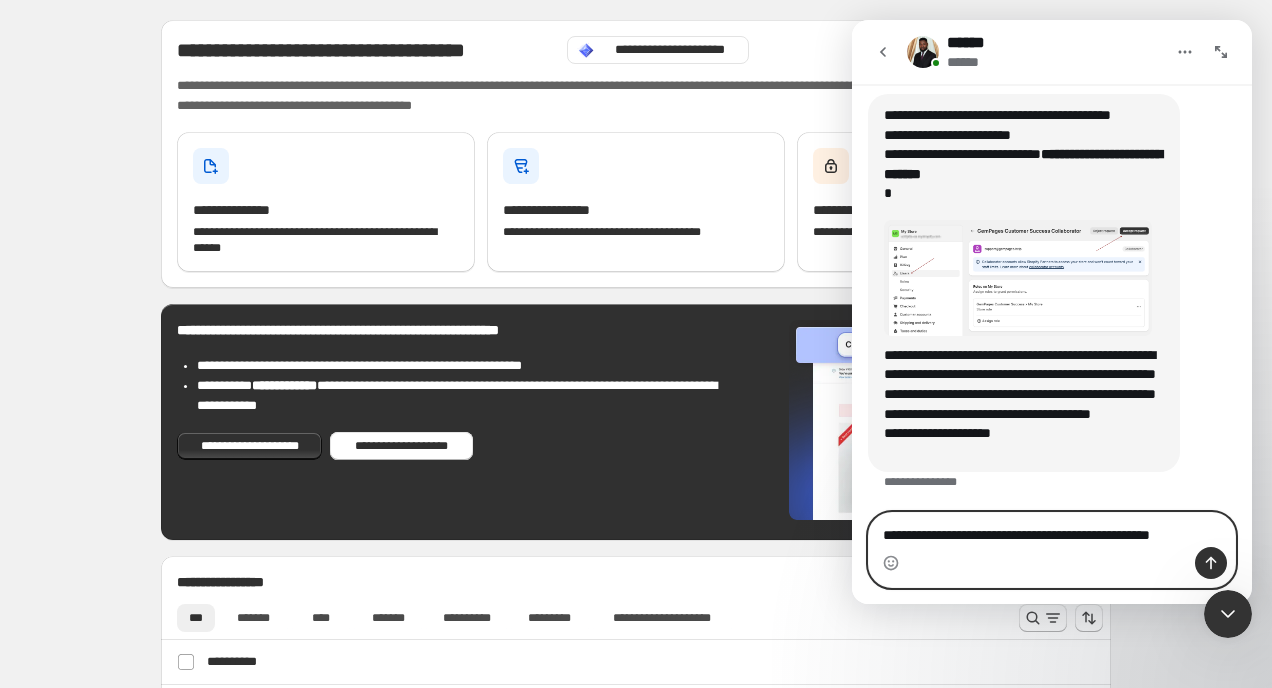 scroll, scrollTop: 0, scrollLeft: 0, axis: both 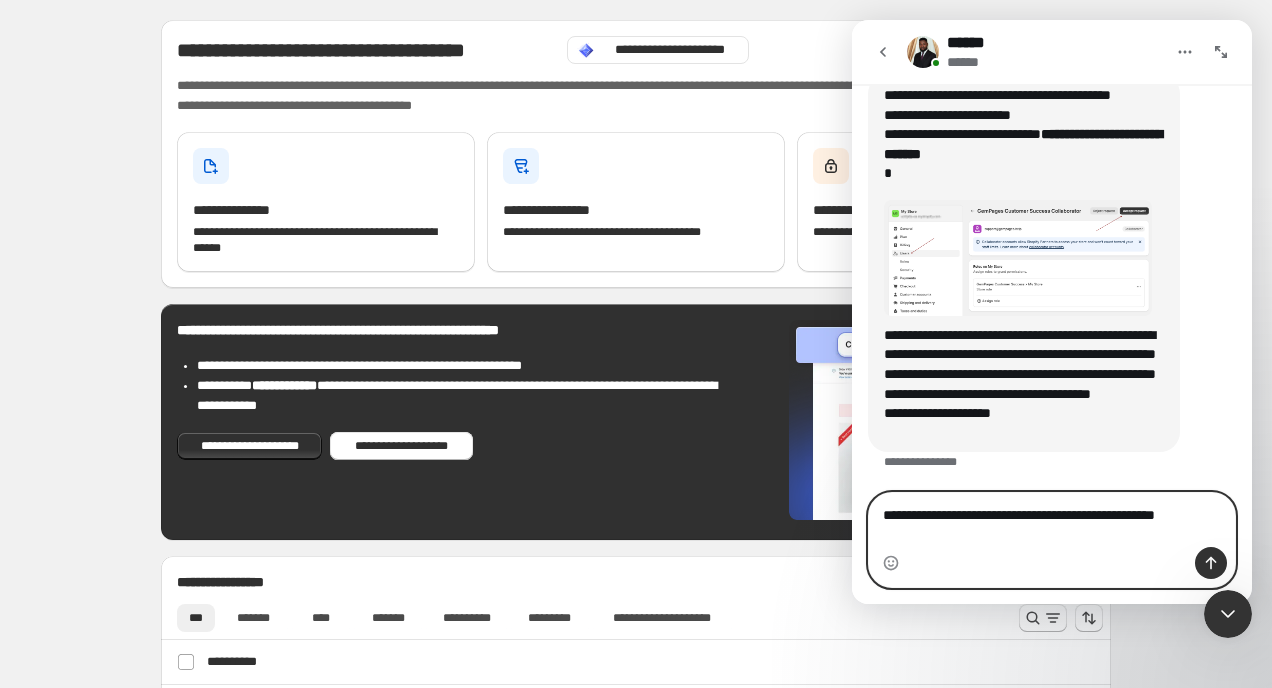 type on "**********" 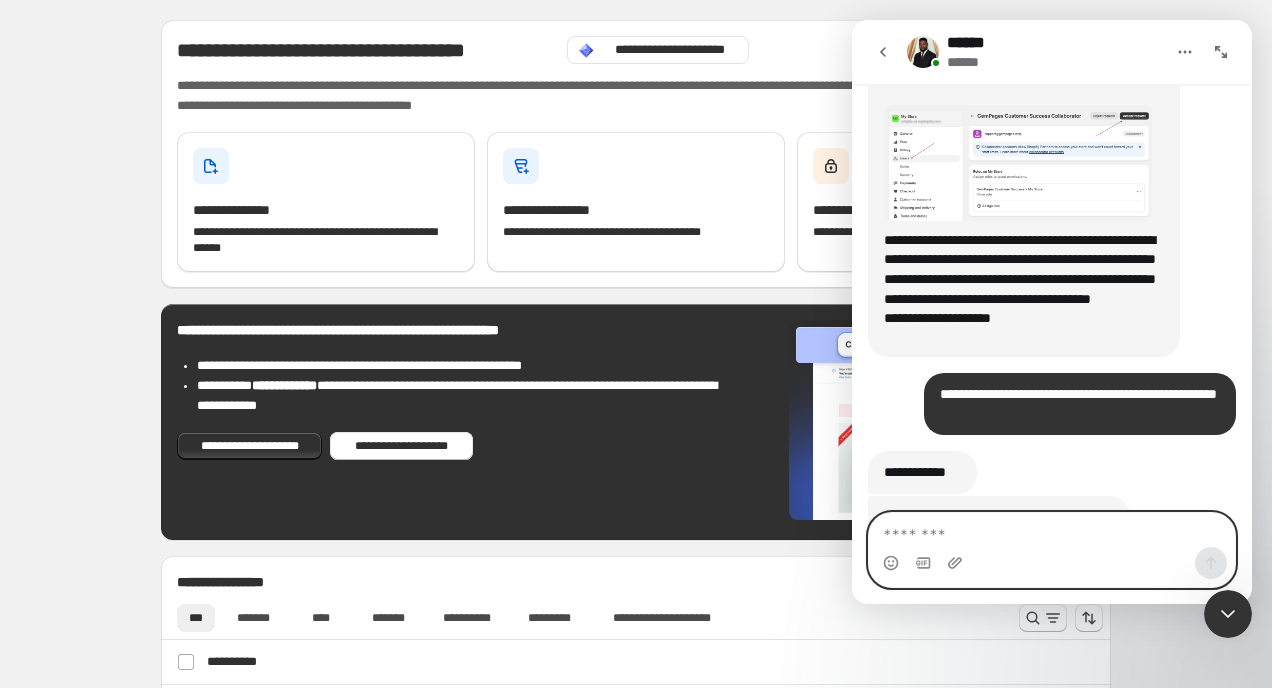 scroll, scrollTop: 2784, scrollLeft: 0, axis: vertical 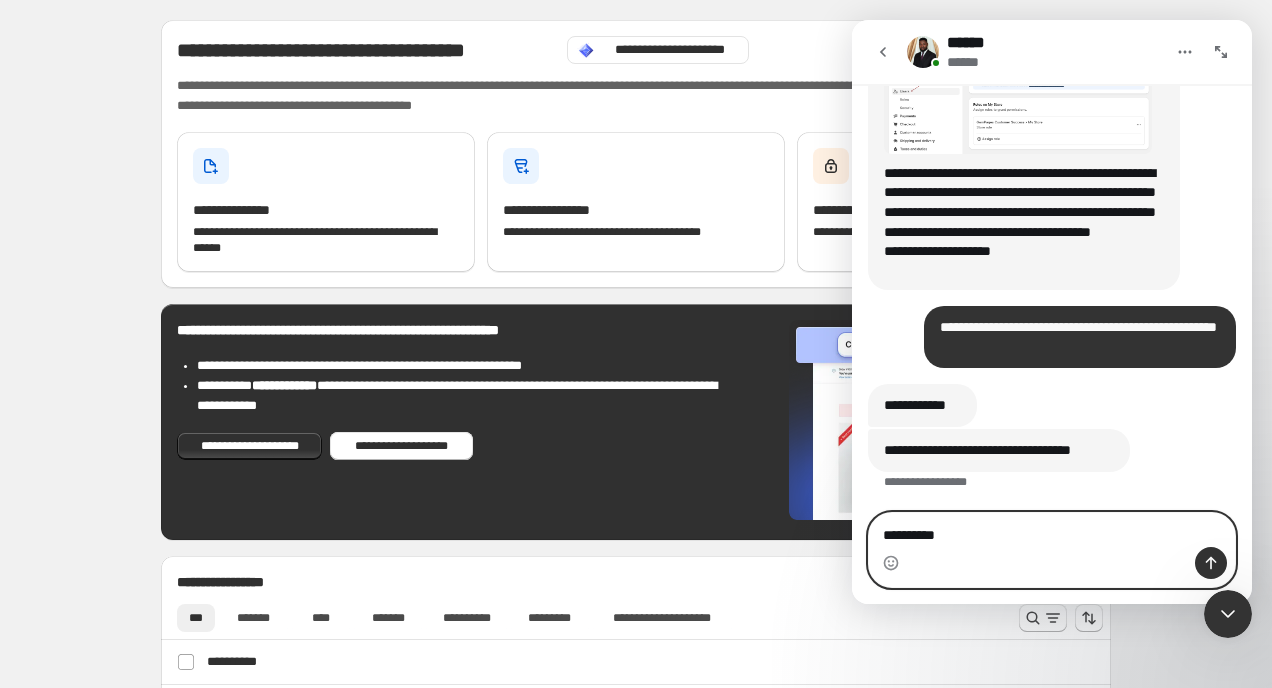 type on "**********" 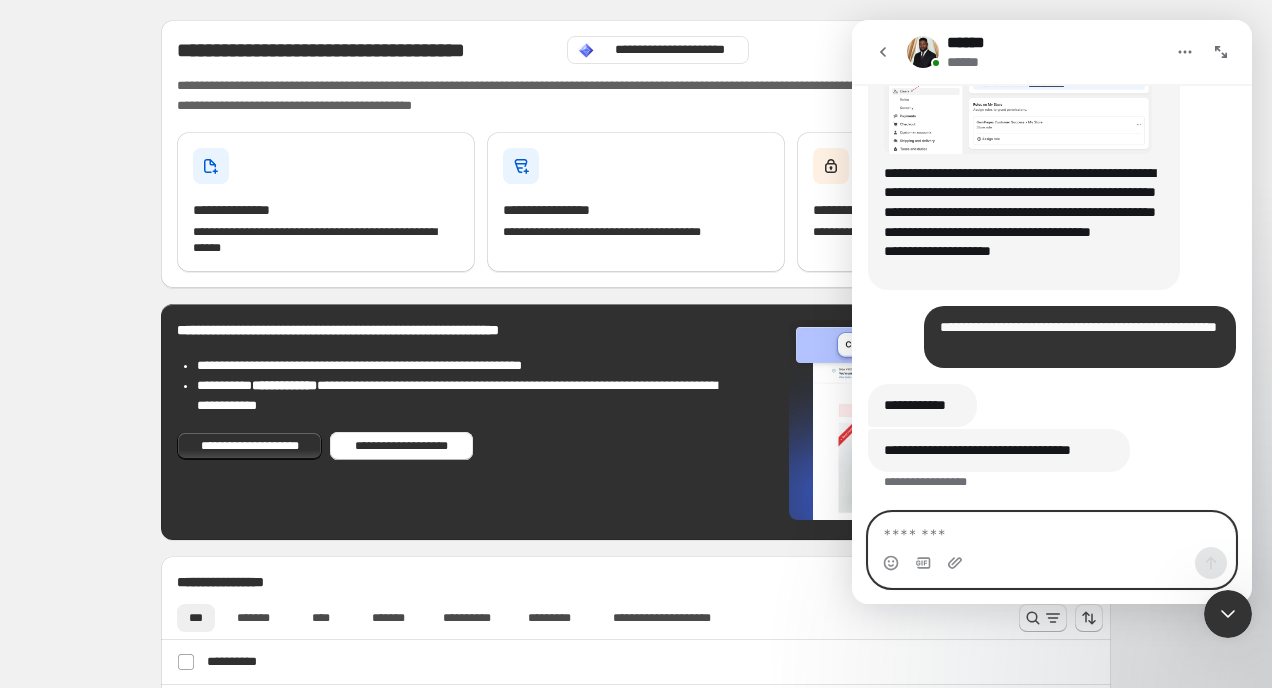scroll, scrollTop: 2843, scrollLeft: 0, axis: vertical 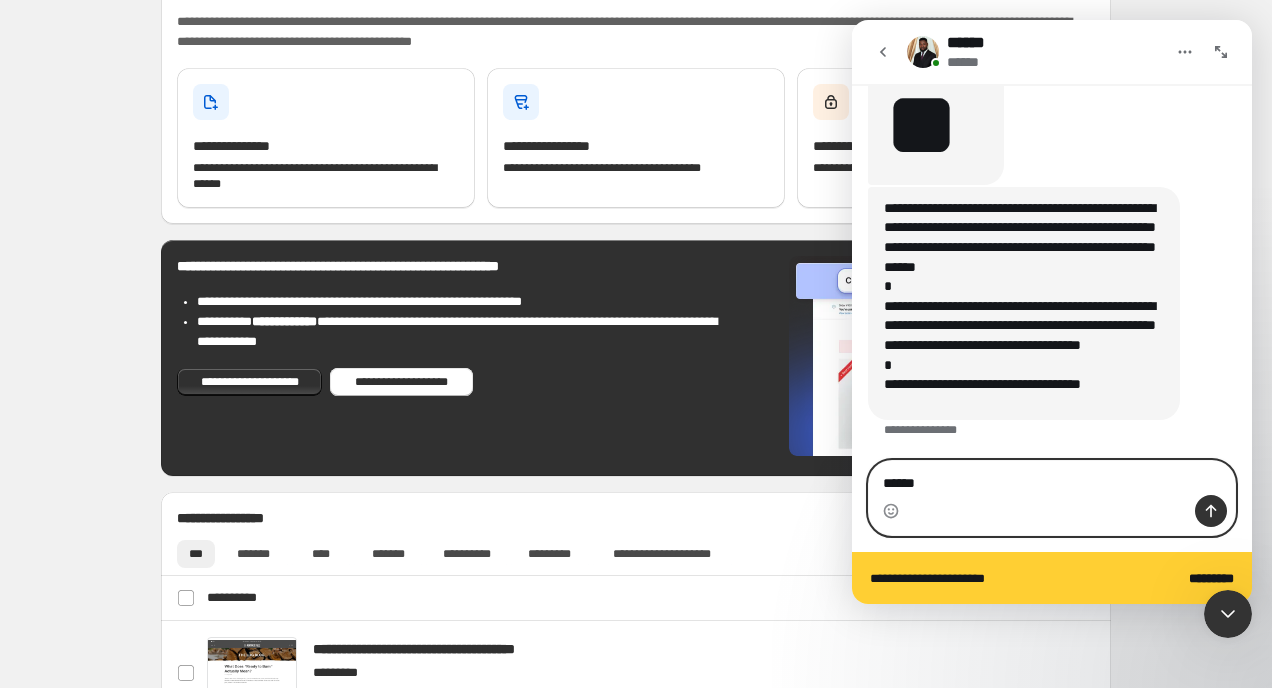 type on "******" 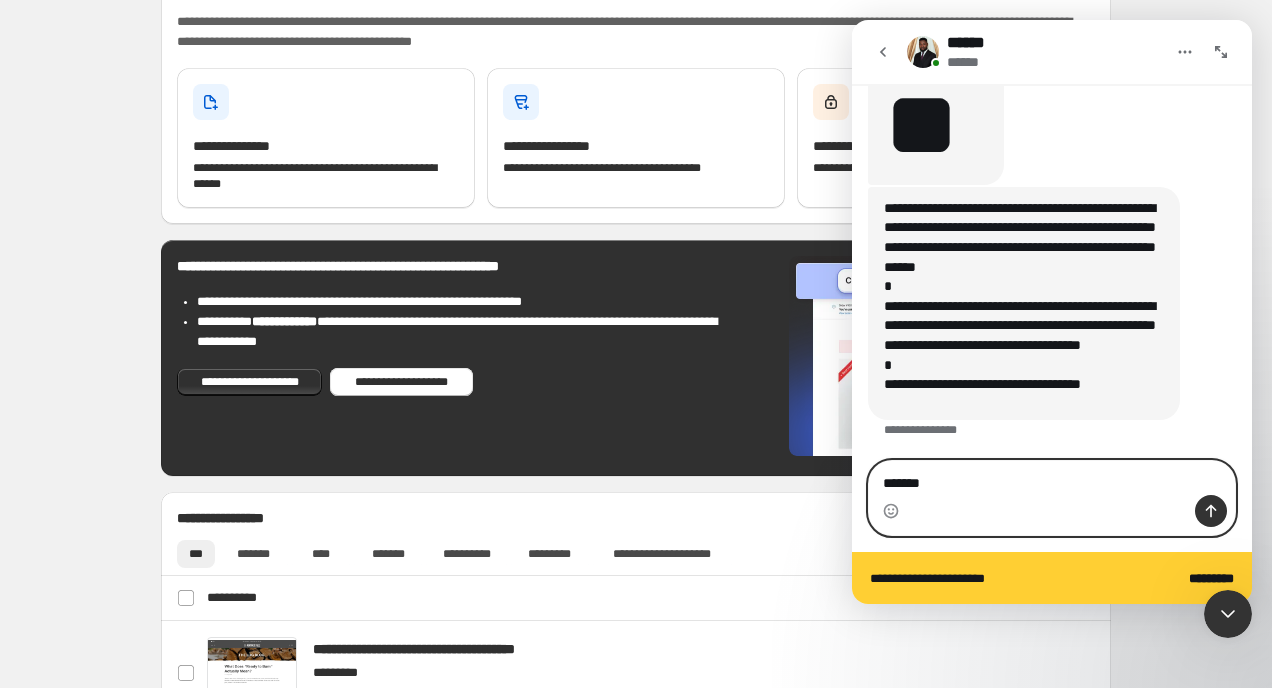 type 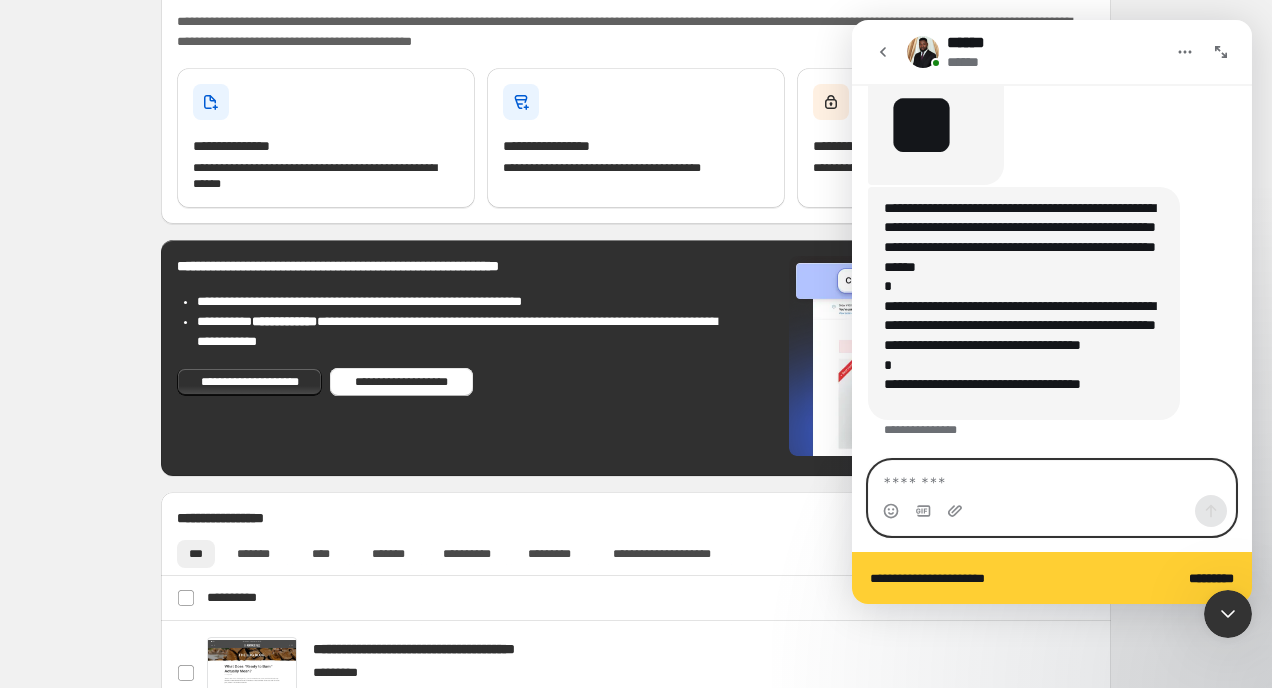 scroll, scrollTop: 0, scrollLeft: 0, axis: both 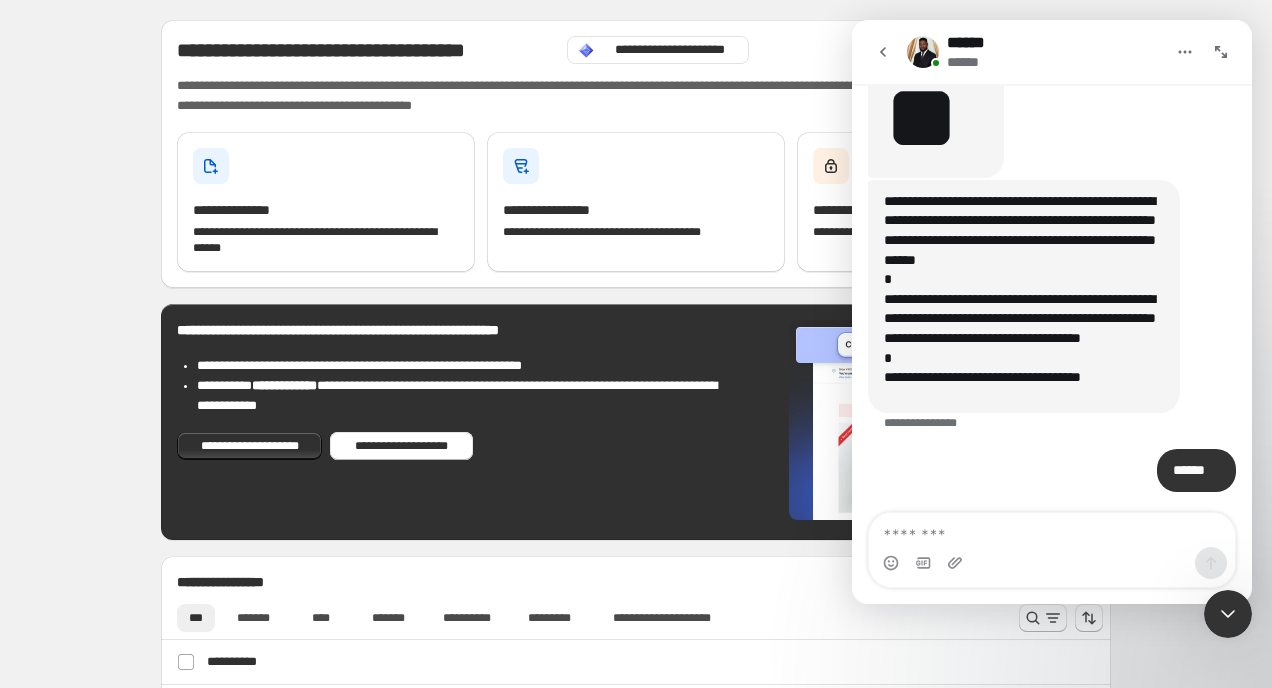 click 